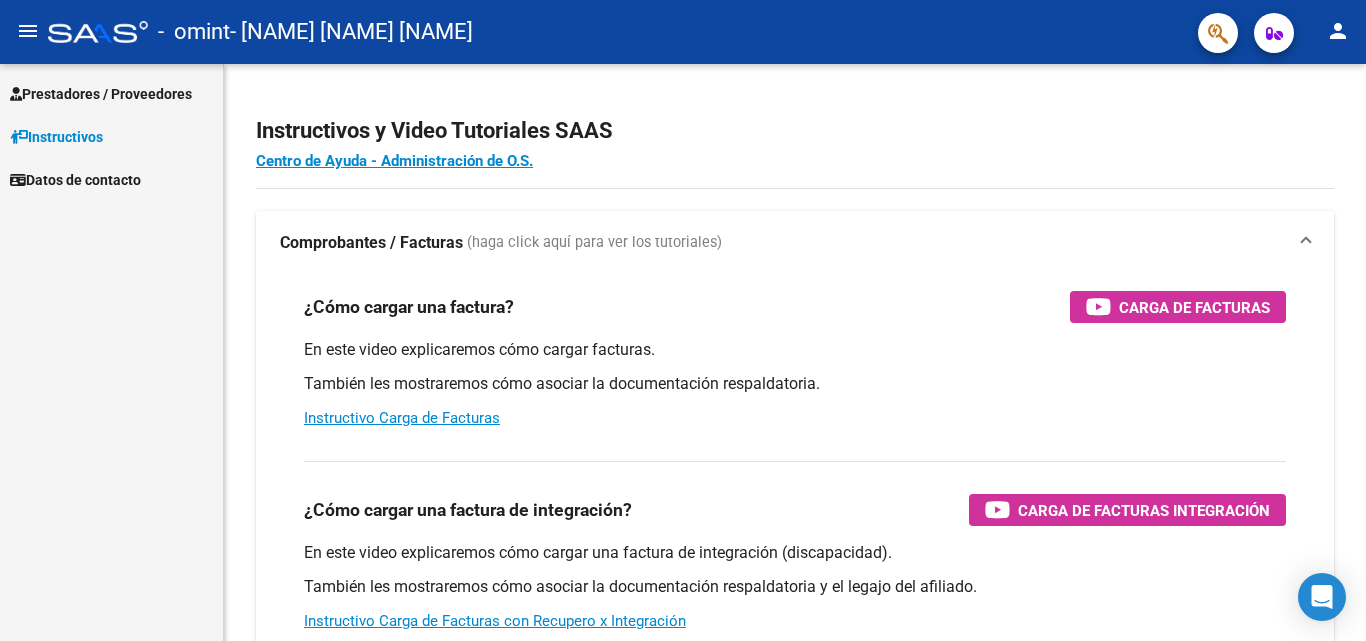 scroll, scrollTop: 0, scrollLeft: 0, axis: both 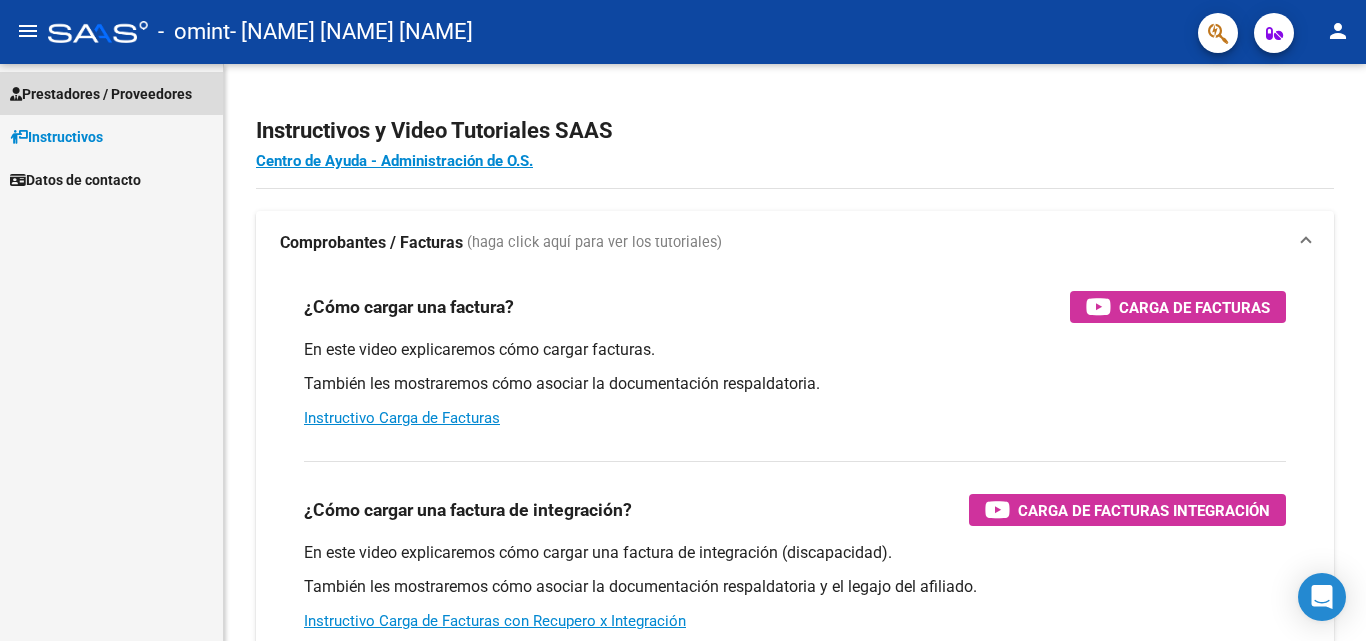 click on "Prestadores / Proveedores" at bounding box center [101, 94] 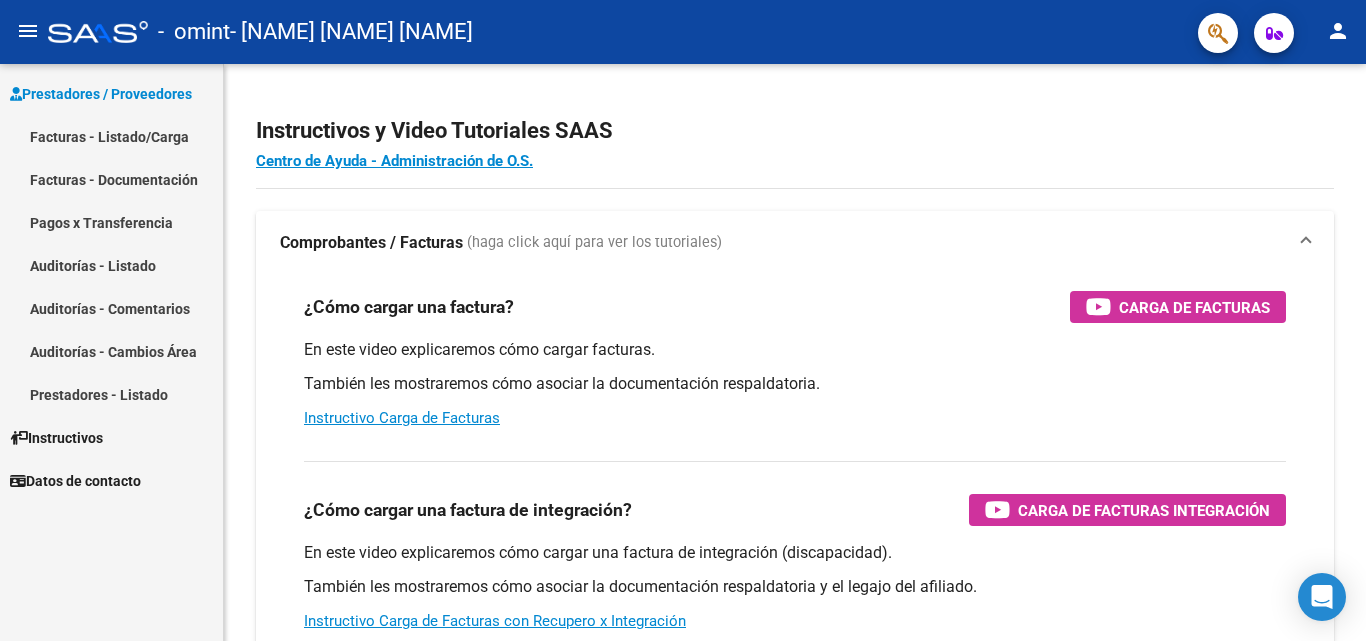 click on "Facturas - Listado/Carga" at bounding box center [111, 136] 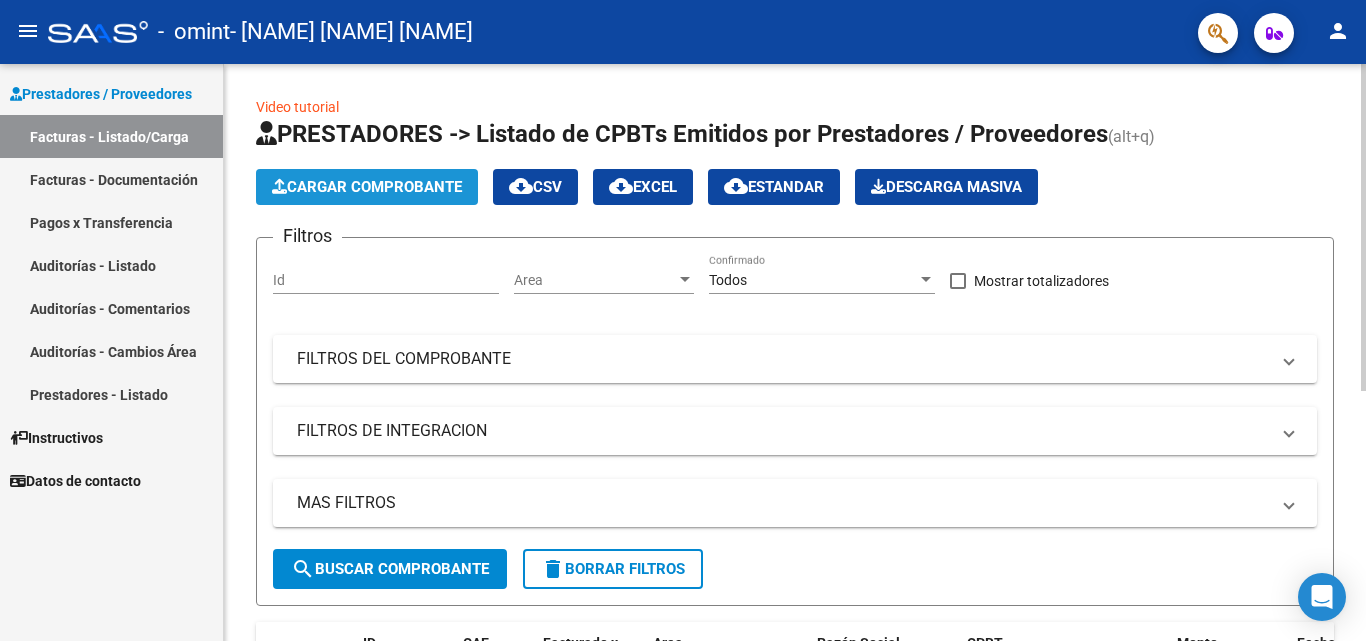 click on "Cargar Comprobante" 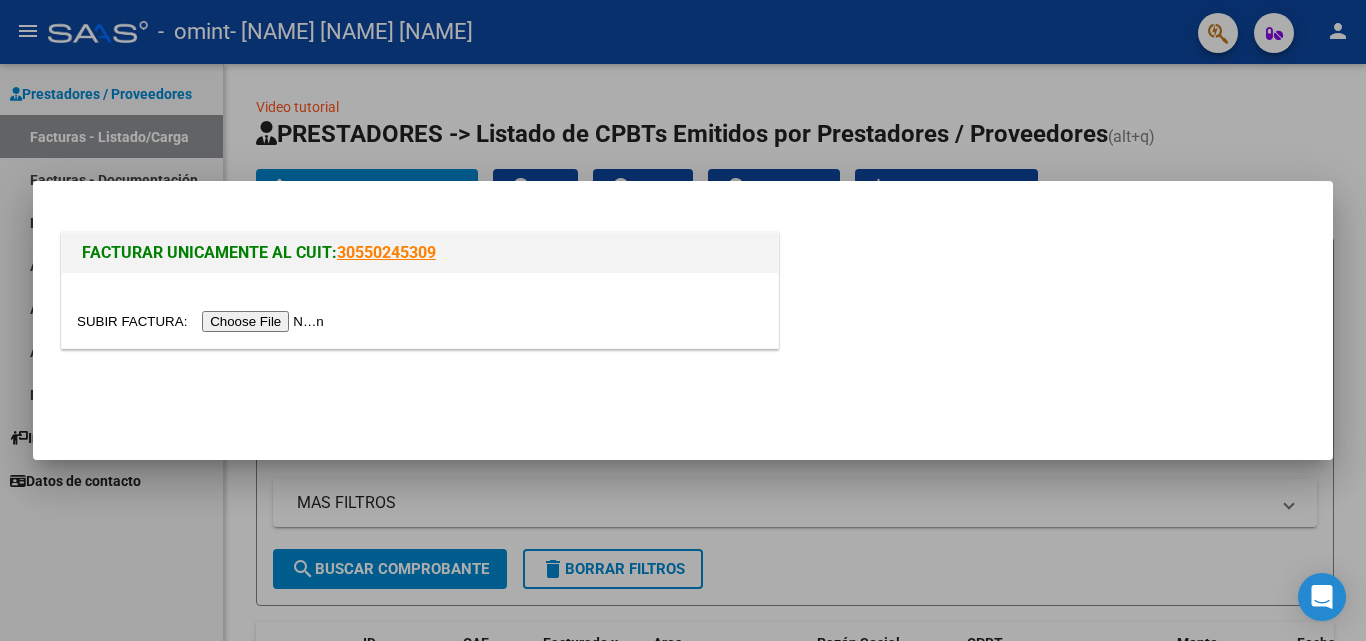 click at bounding box center [203, 321] 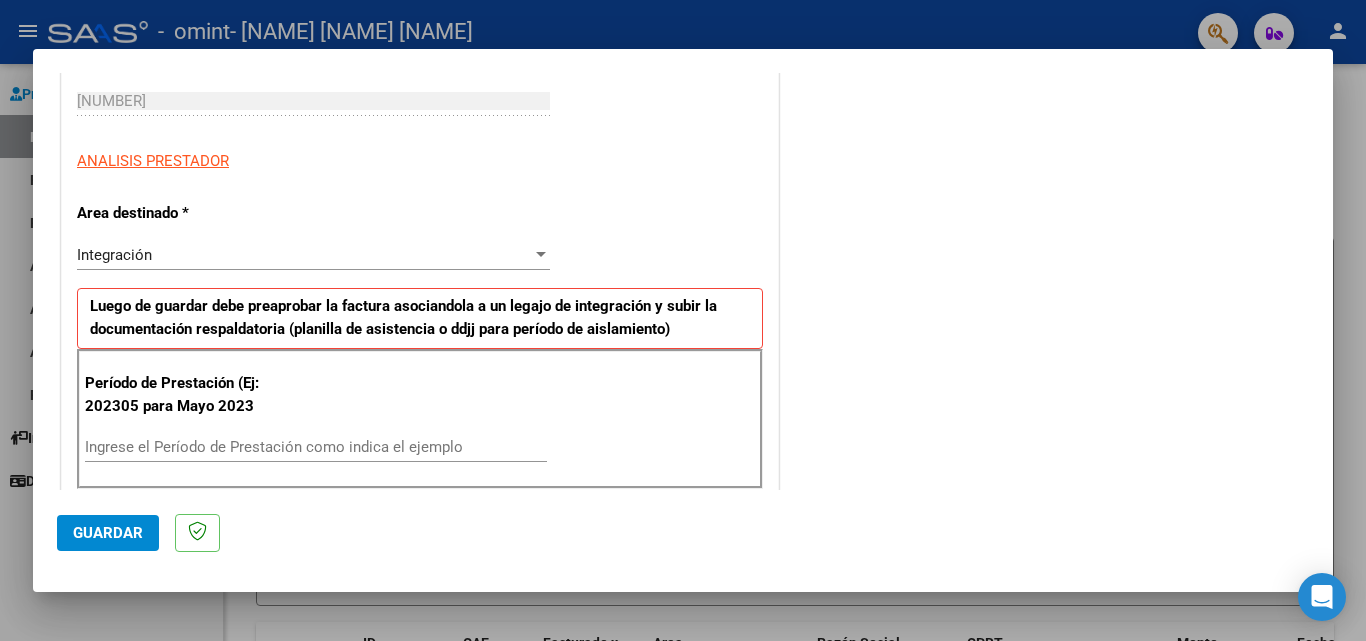 scroll, scrollTop: 205, scrollLeft: 0, axis: vertical 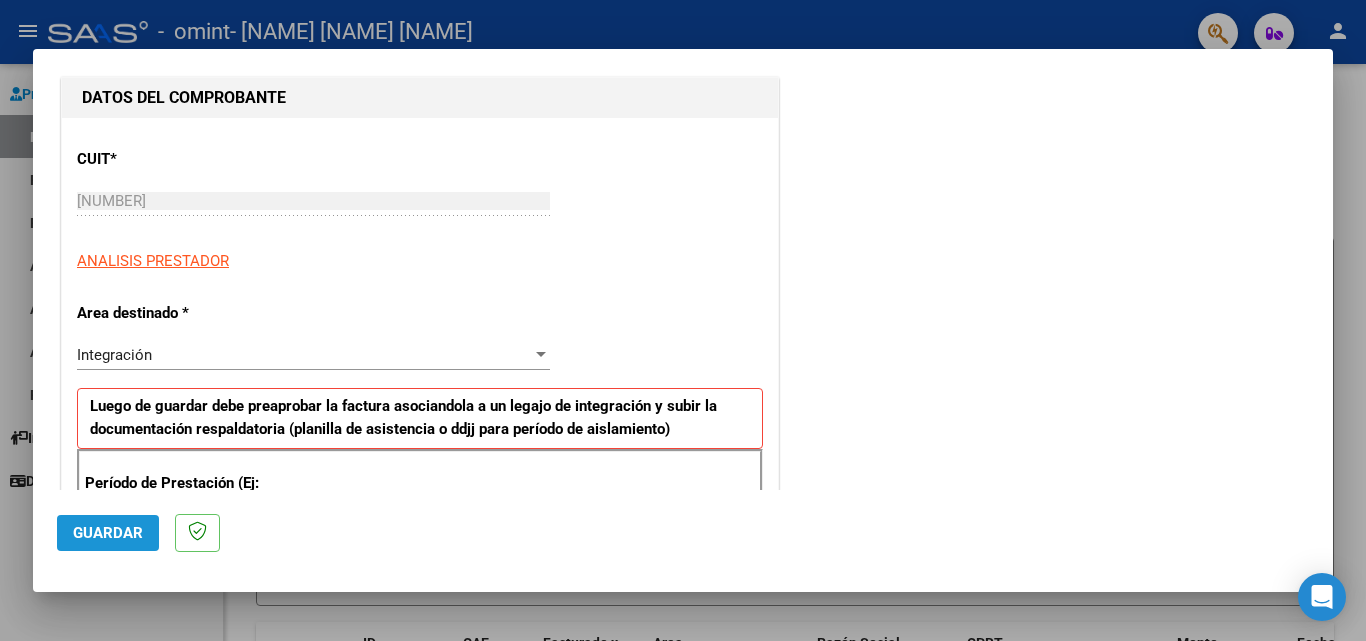 click on "Guardar" 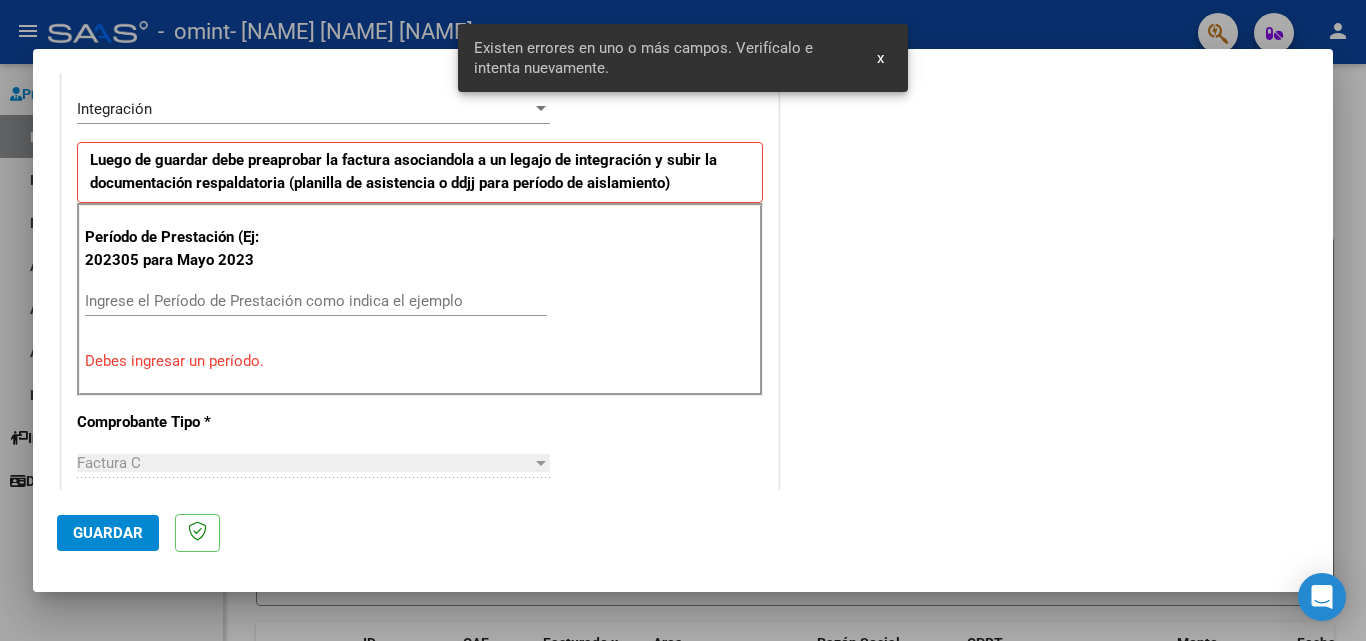 click on "Ingrese el Período de Prestación como indica el ejemplo" at bounding box center [316, 301] 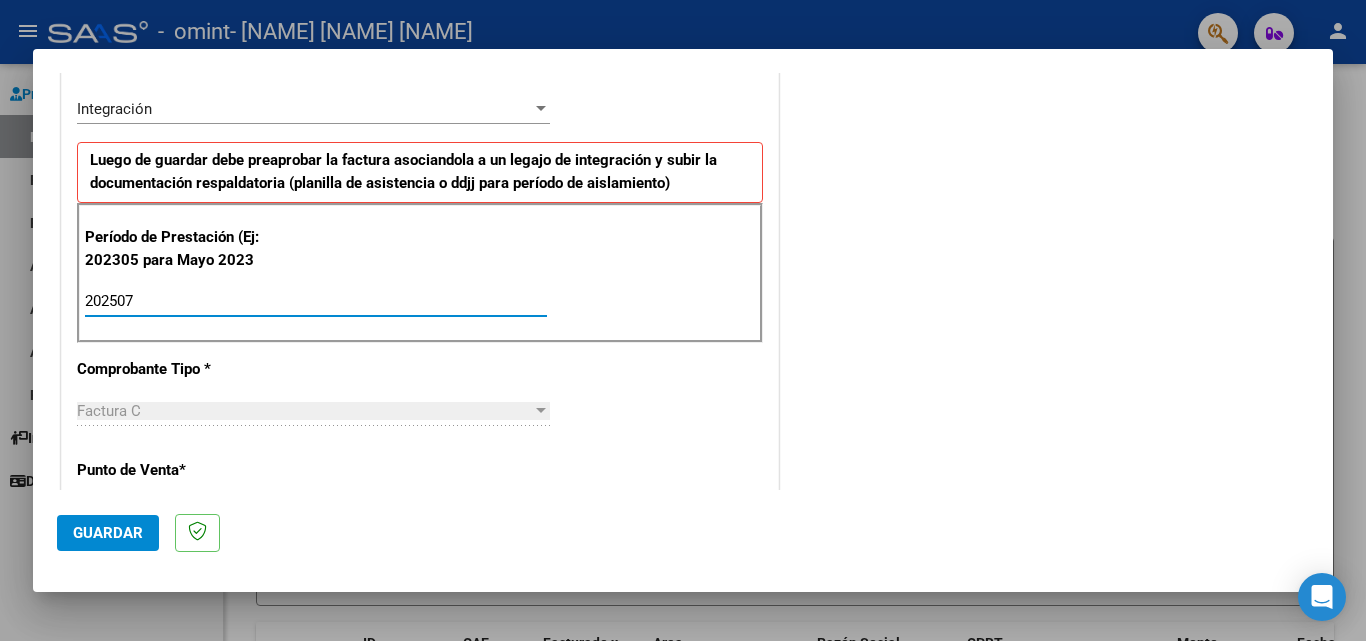 type on "202507" 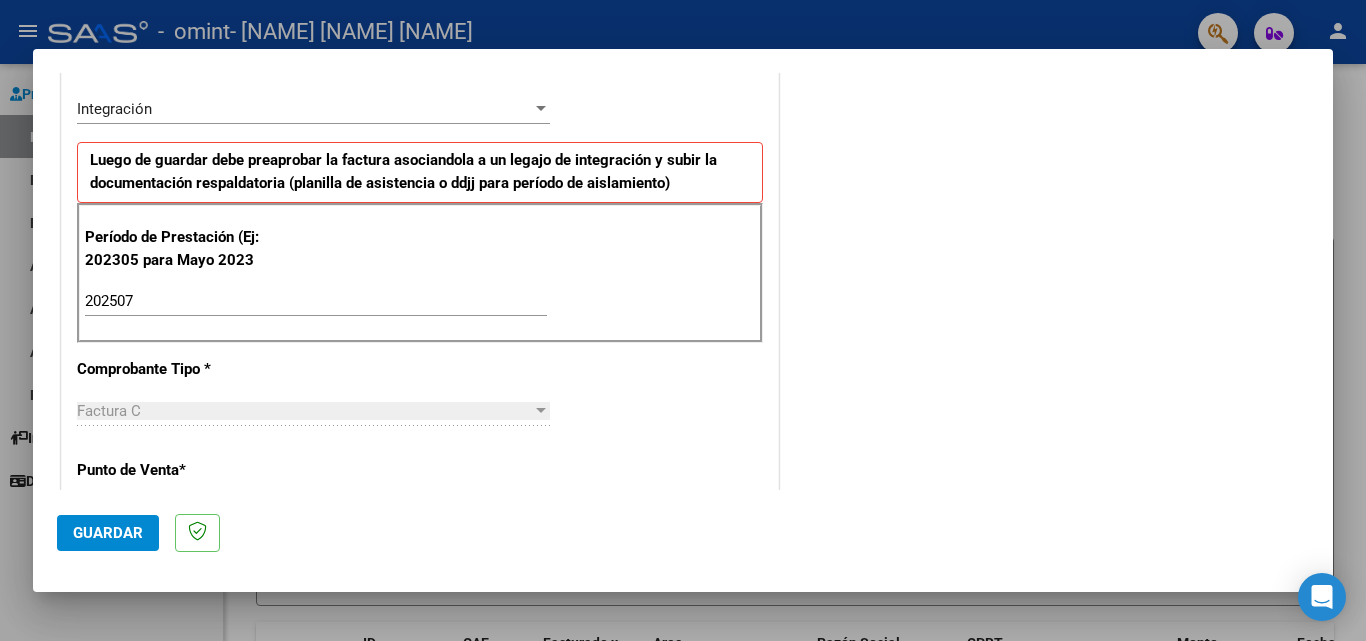 scroll, scrollTop: 251, scrollLeft: 0, axis: vertical 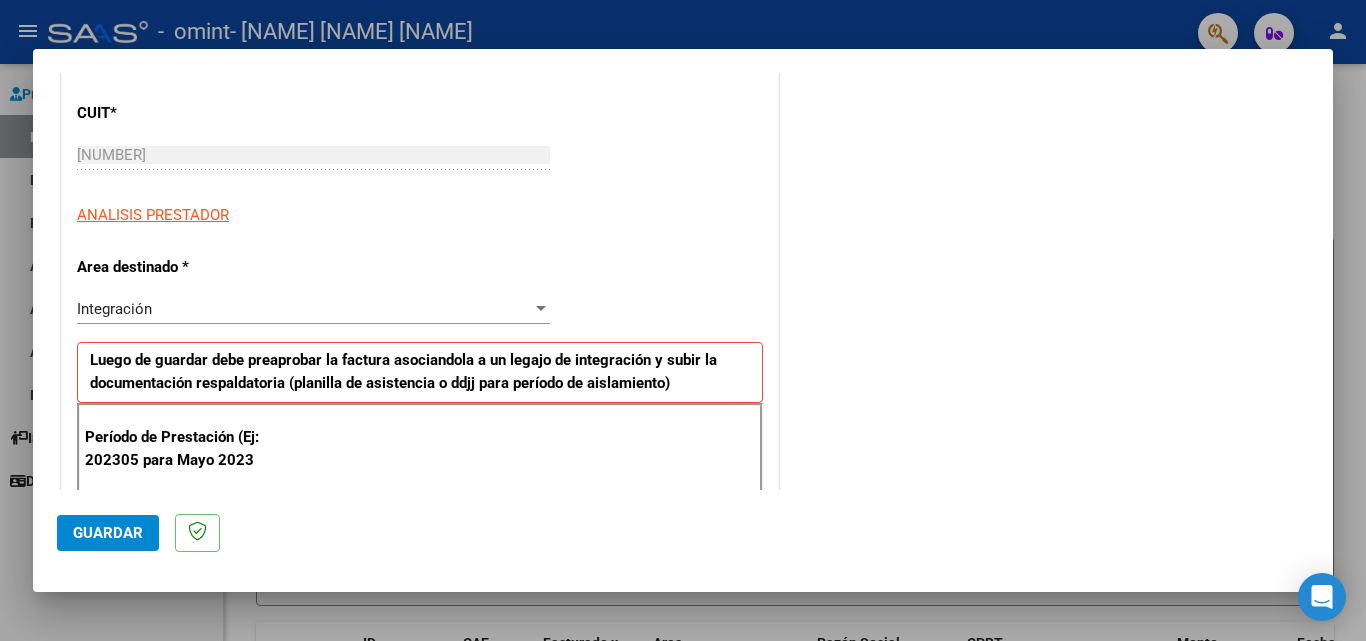 click on "Integración" at bounding box center (304, 309) 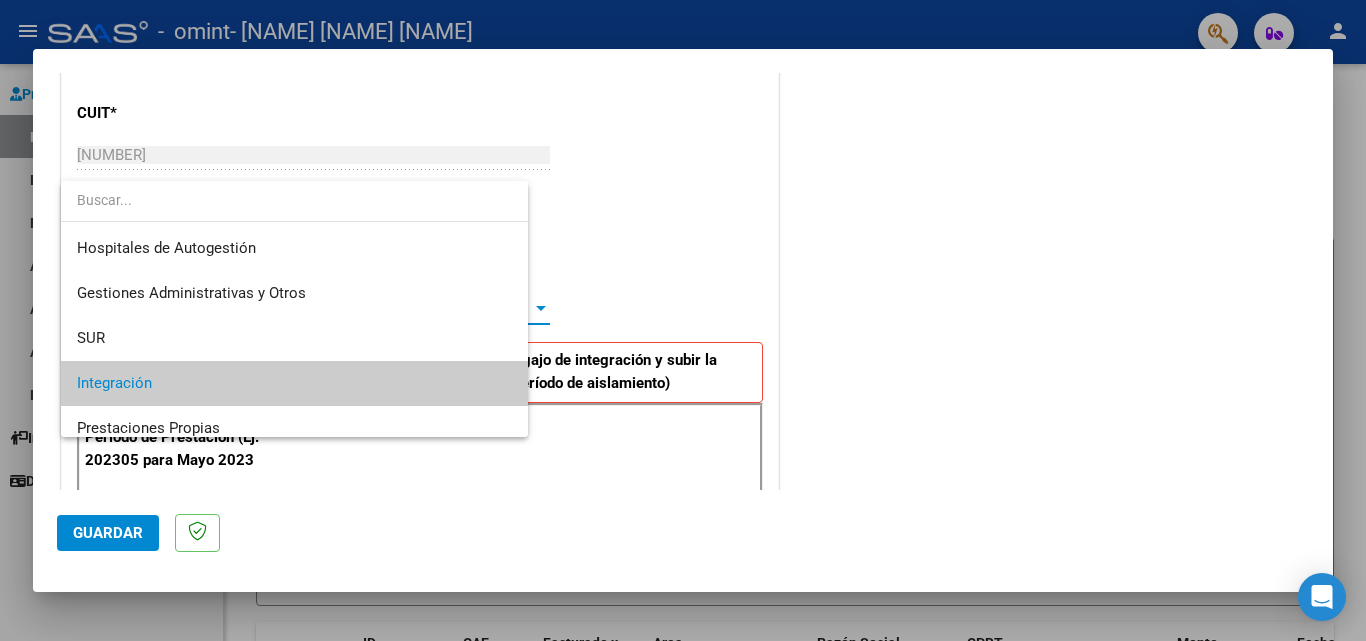 scroll, scrollTop: 75, scrollLeft: 0, axis: vertical 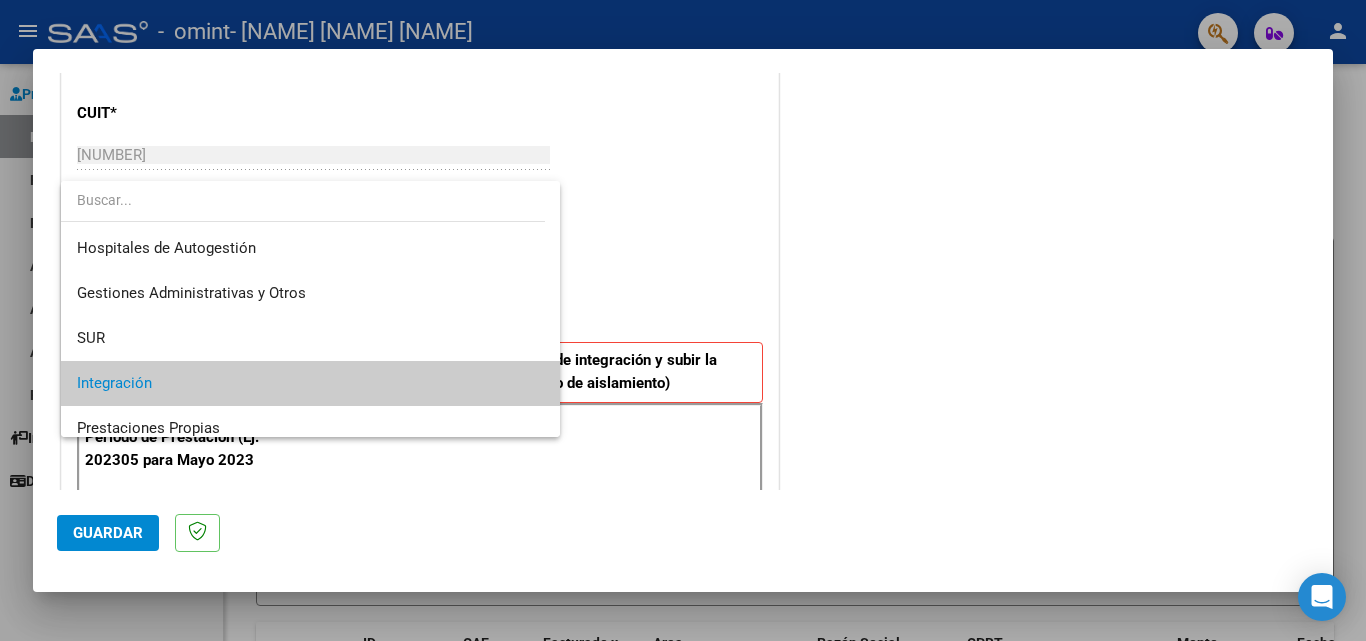 click on "Integración" at bounding box center [310, 383] 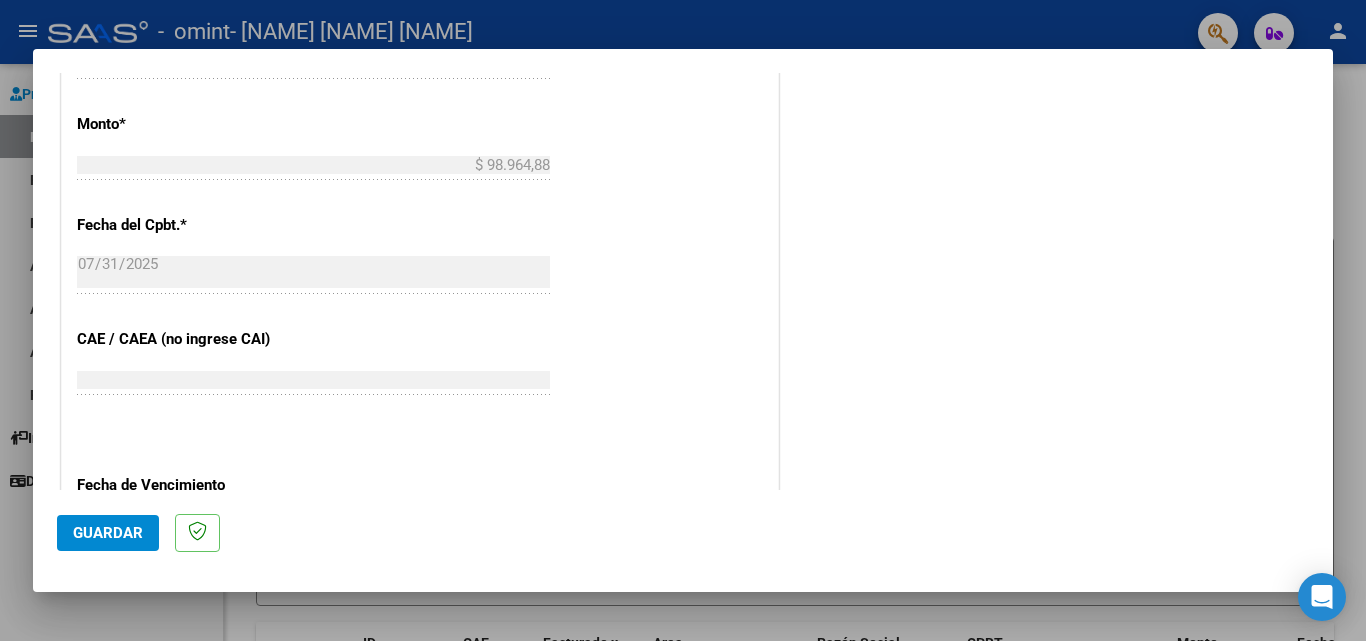 scroll, scrollTop: 1305, scrollLeft: 0, axis: vertical 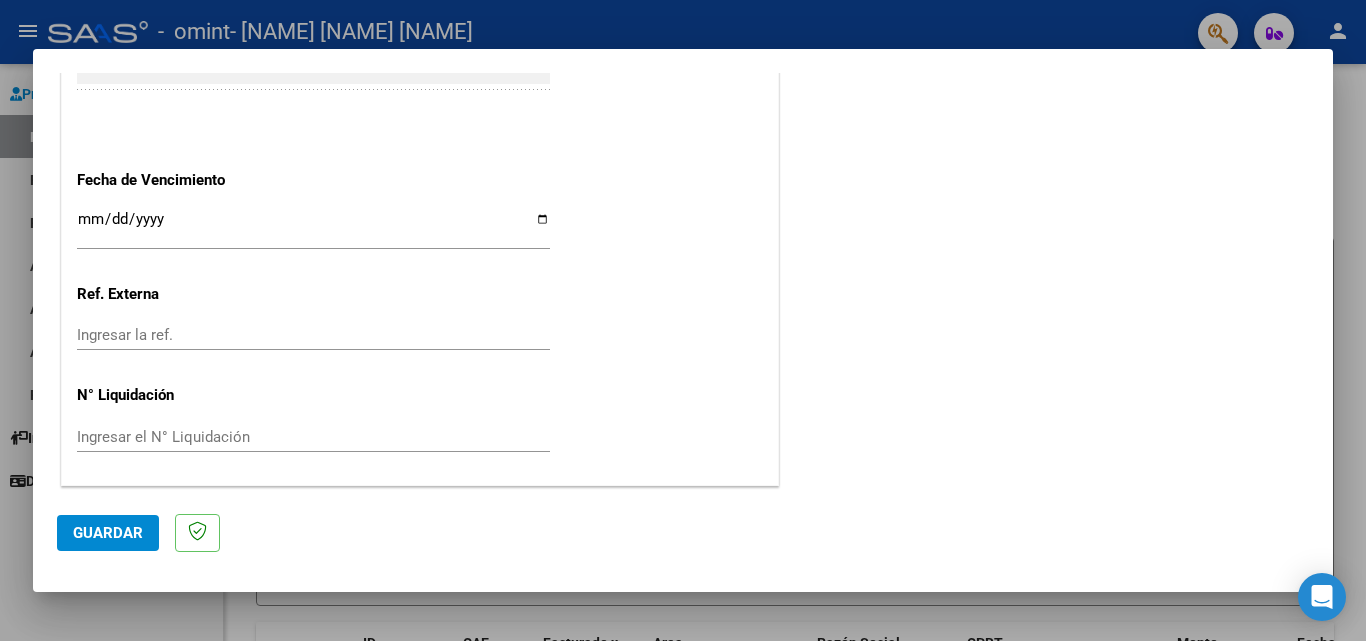 click on "Guardar" 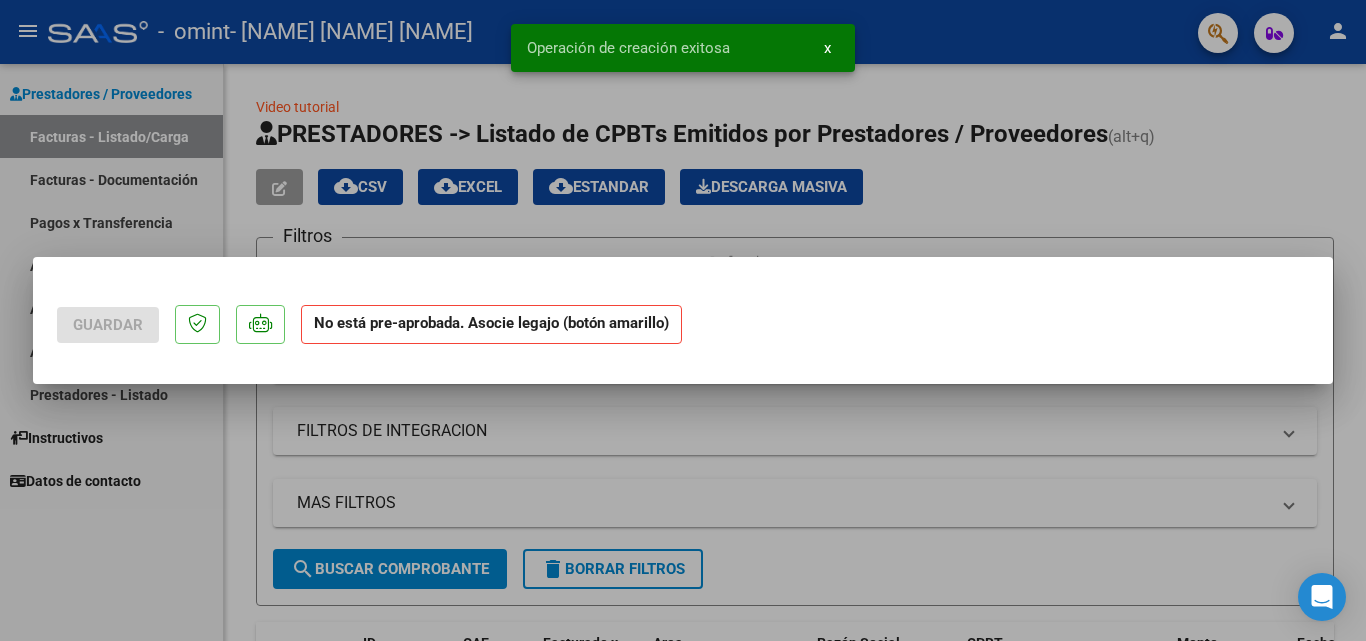 scroll, scrollTop: 0, scrollLeft: 0, axis: both 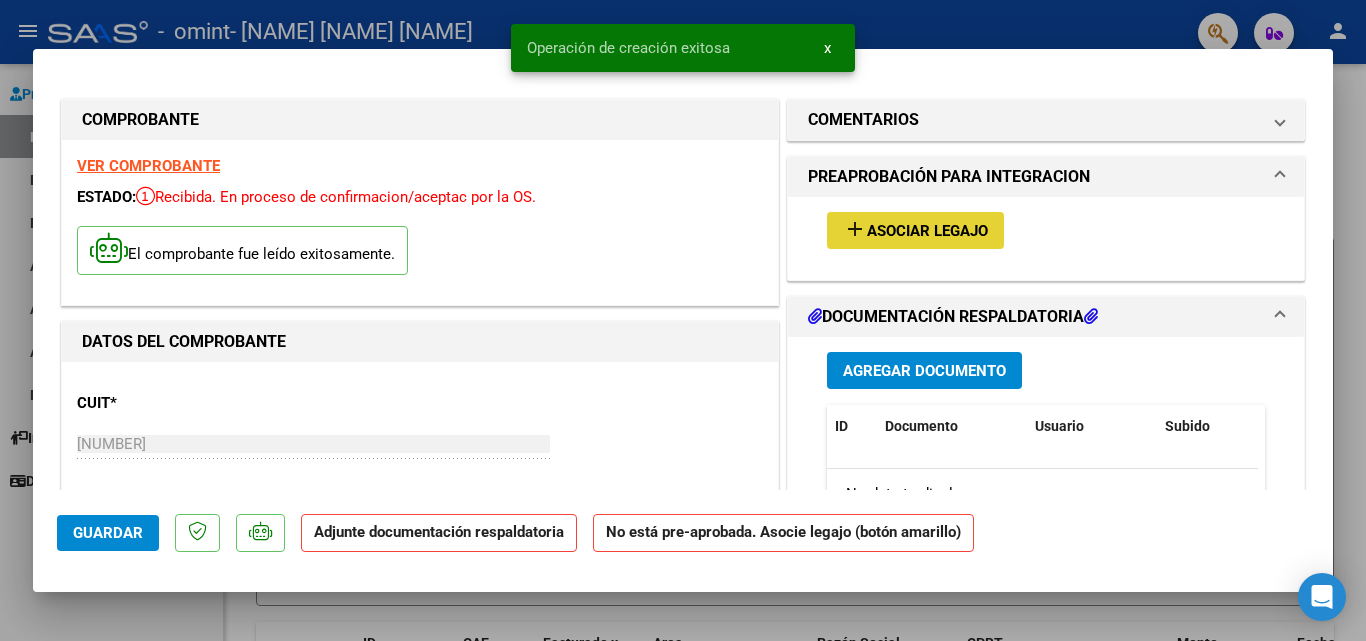 click on "Asociar Legajo" at bounding box center [927, 231] 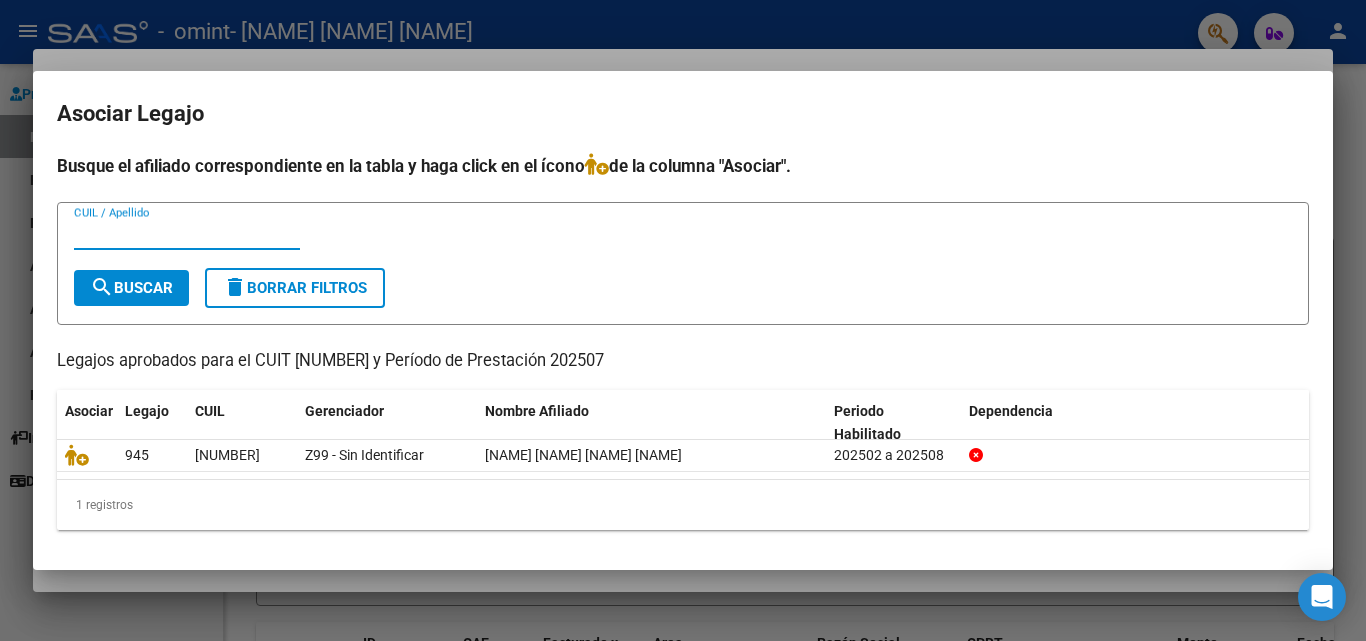 click on "CUIL / Apellido" at bounding box center [683, 243] 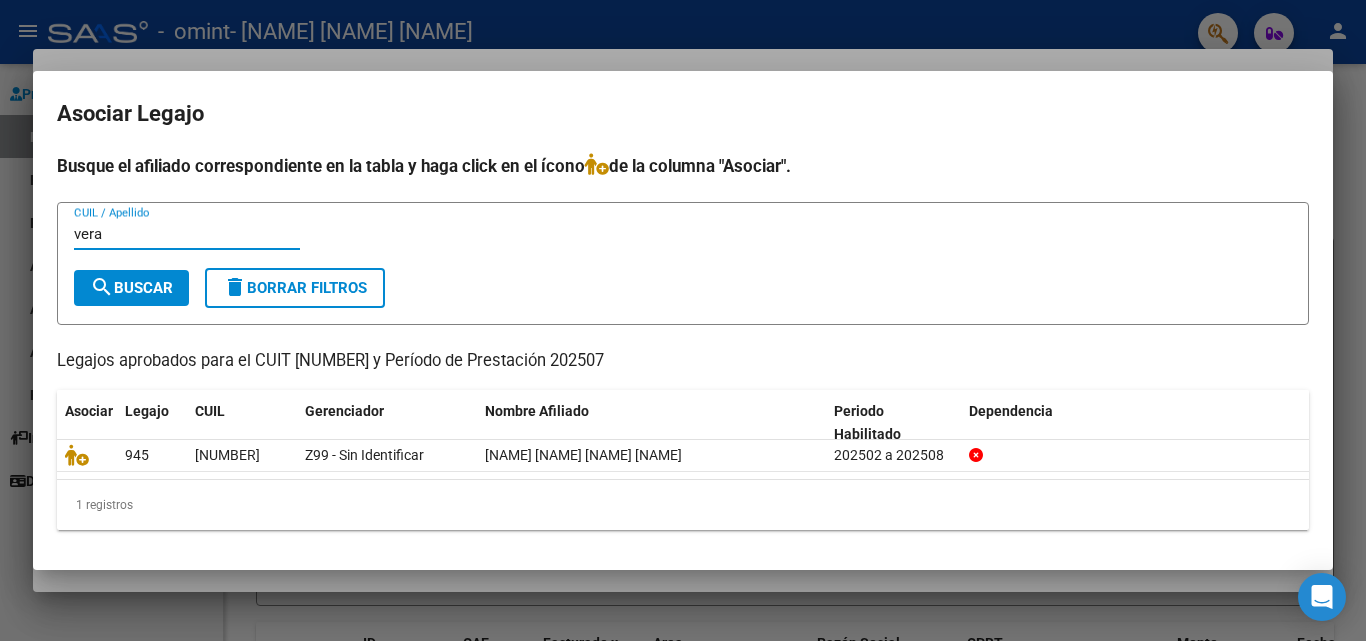 type on "vera" 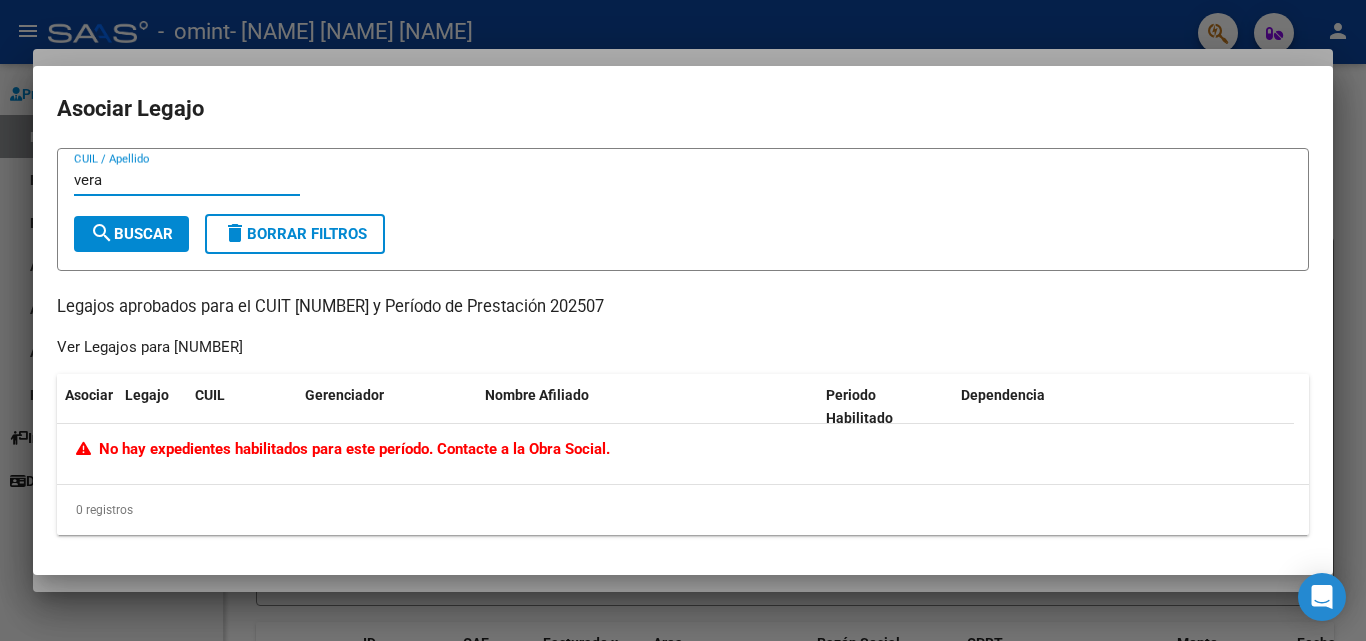 drag, startPoint x: 119, startPoint y: 172, endPoint x: 47, endPoint y: 180, distance: 72.443085 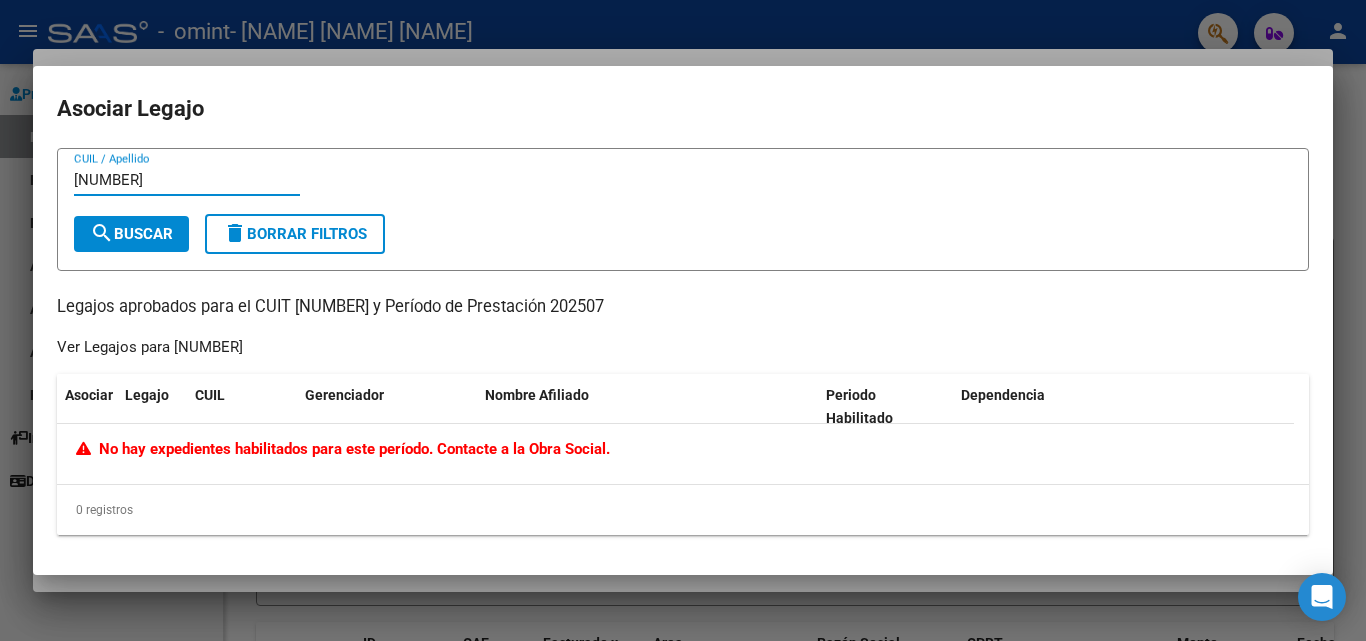 click on "search  Buscar" at bounding box center (131, 234) 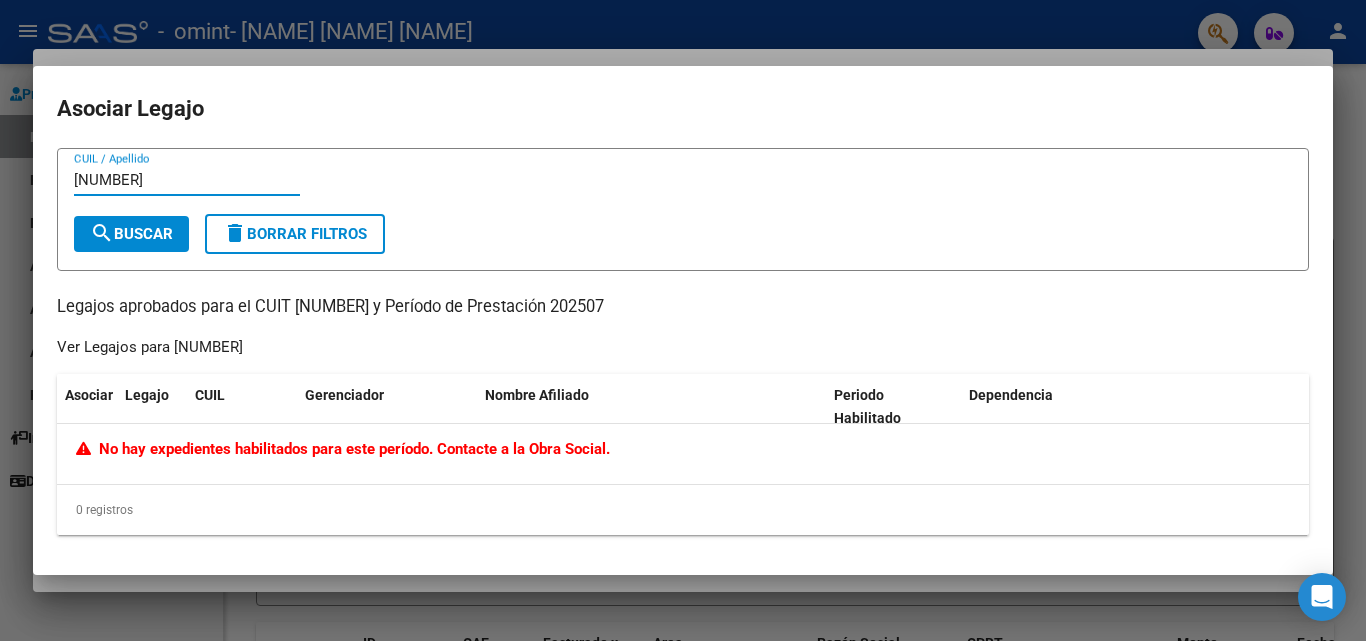 click on "[NUMBER]" at bounding box center (187, 180) 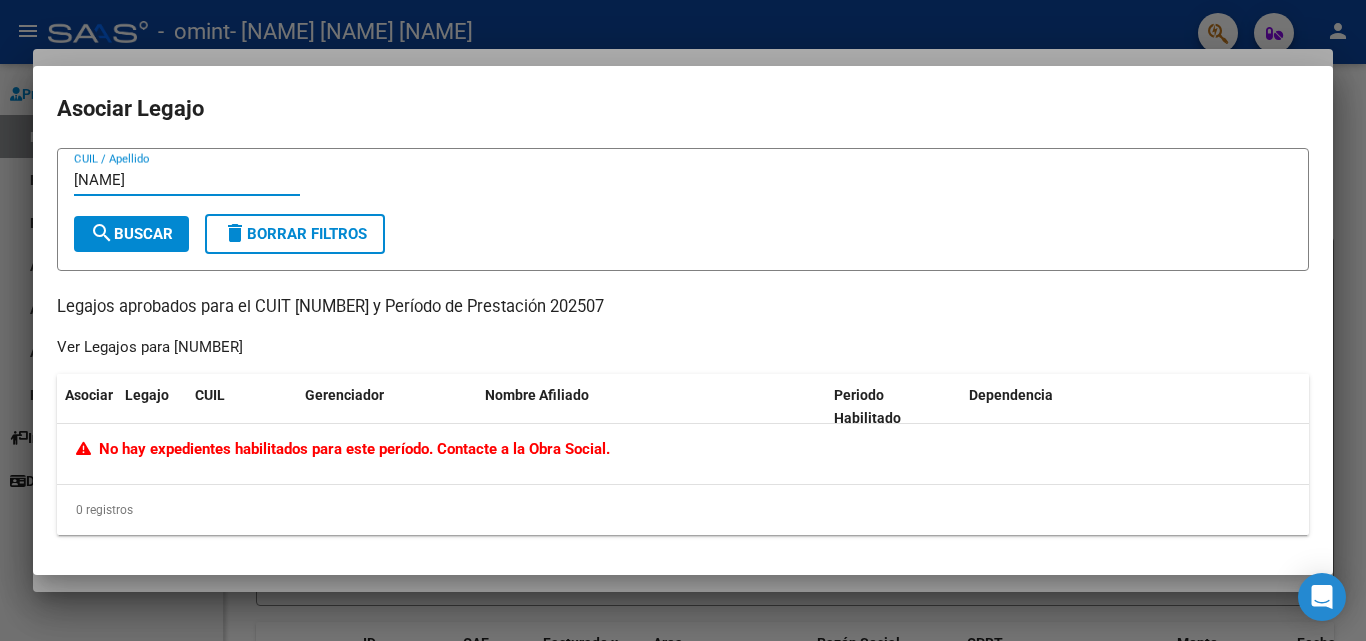 click on "[NAME]" at bounding box center (187, 180) 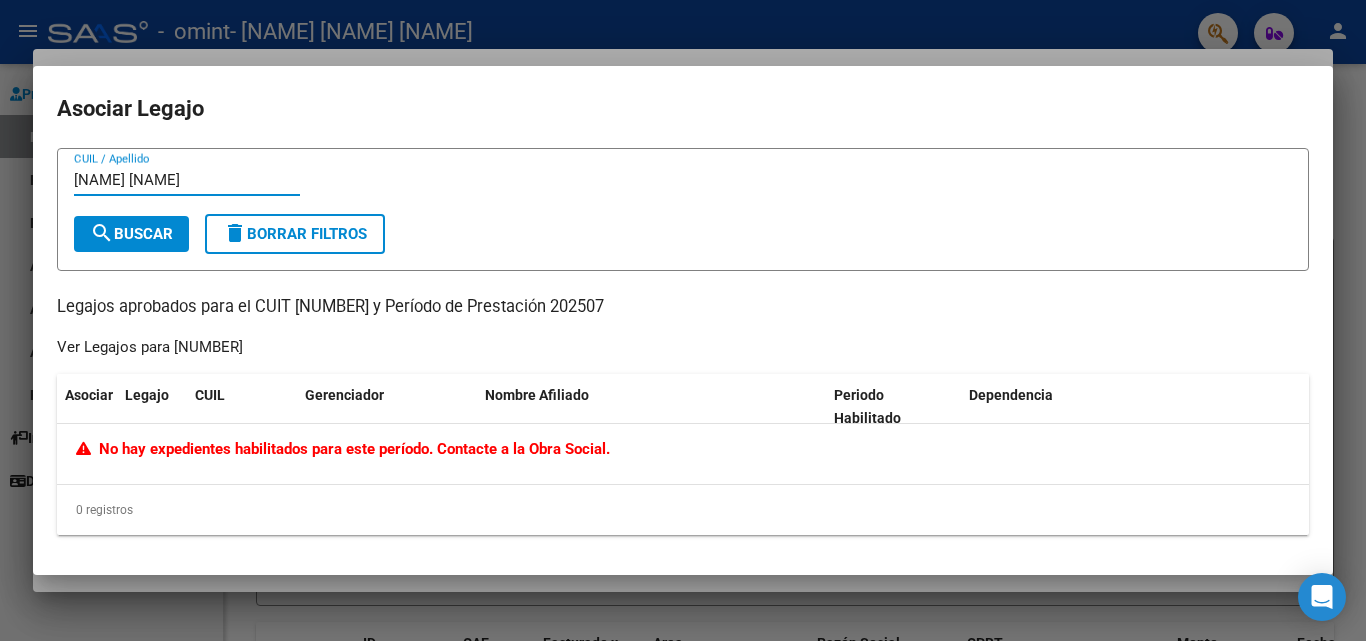 type on "[NAME] [NAME]" 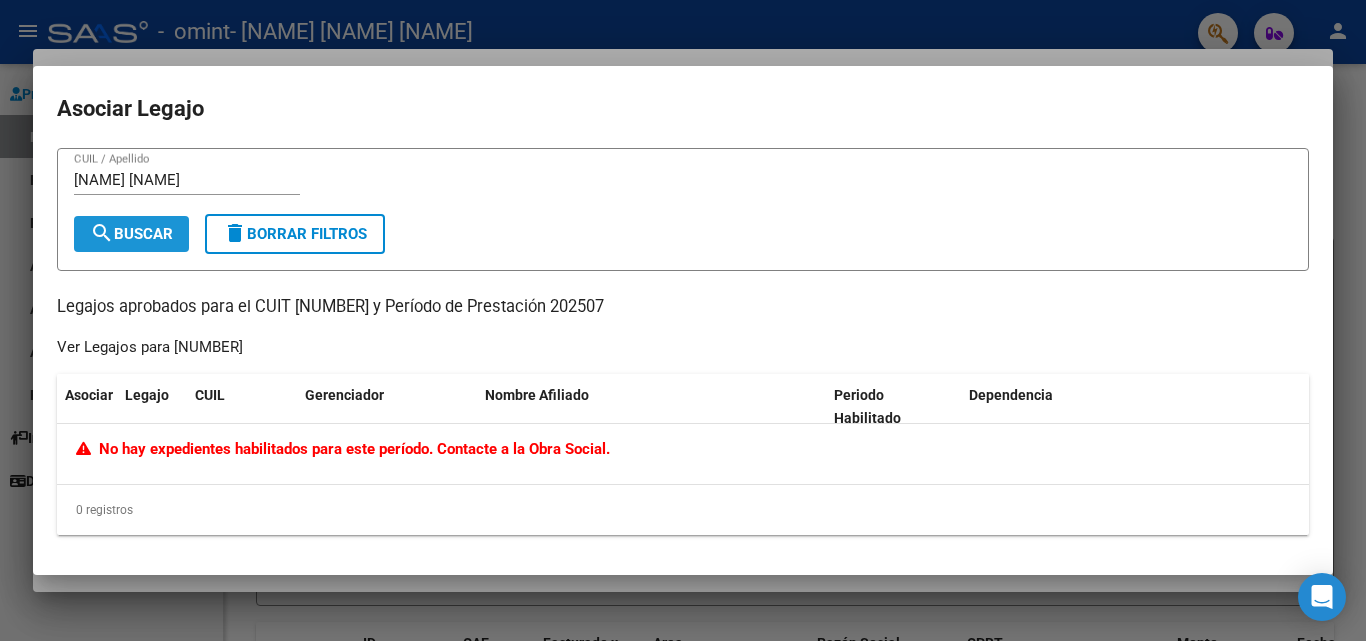 click on "search  Buscar" at bounding box center (131, 234) 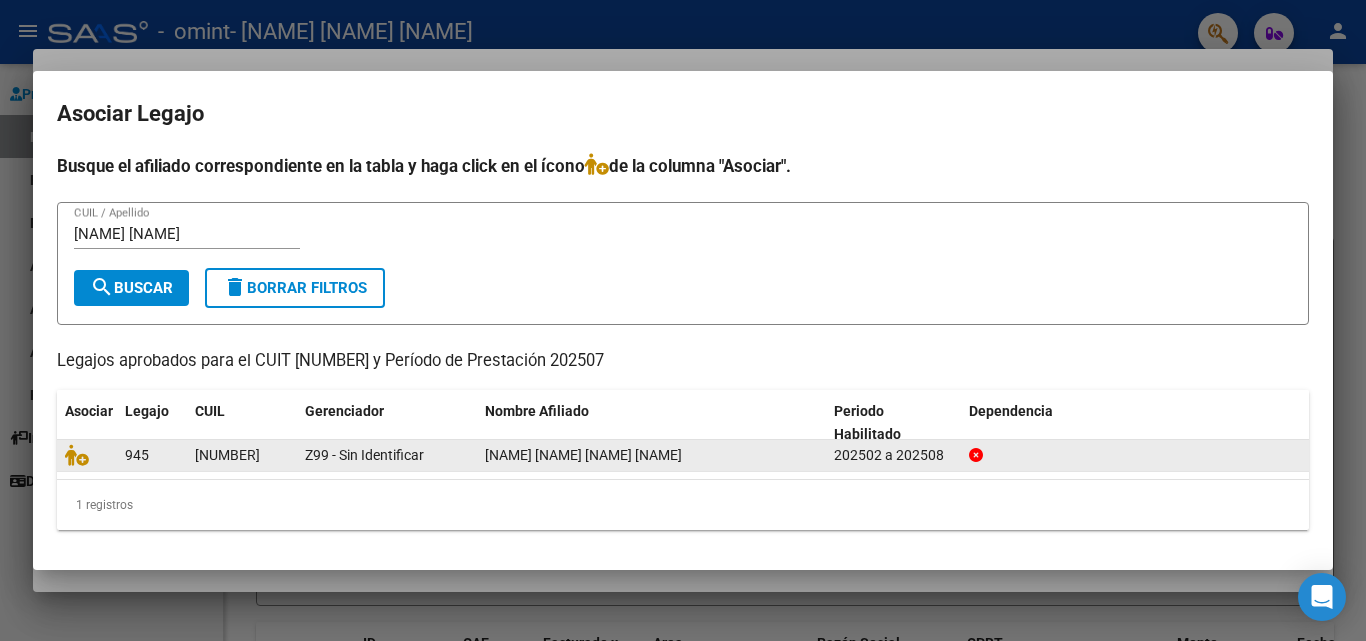 click on "202502 a 202508" 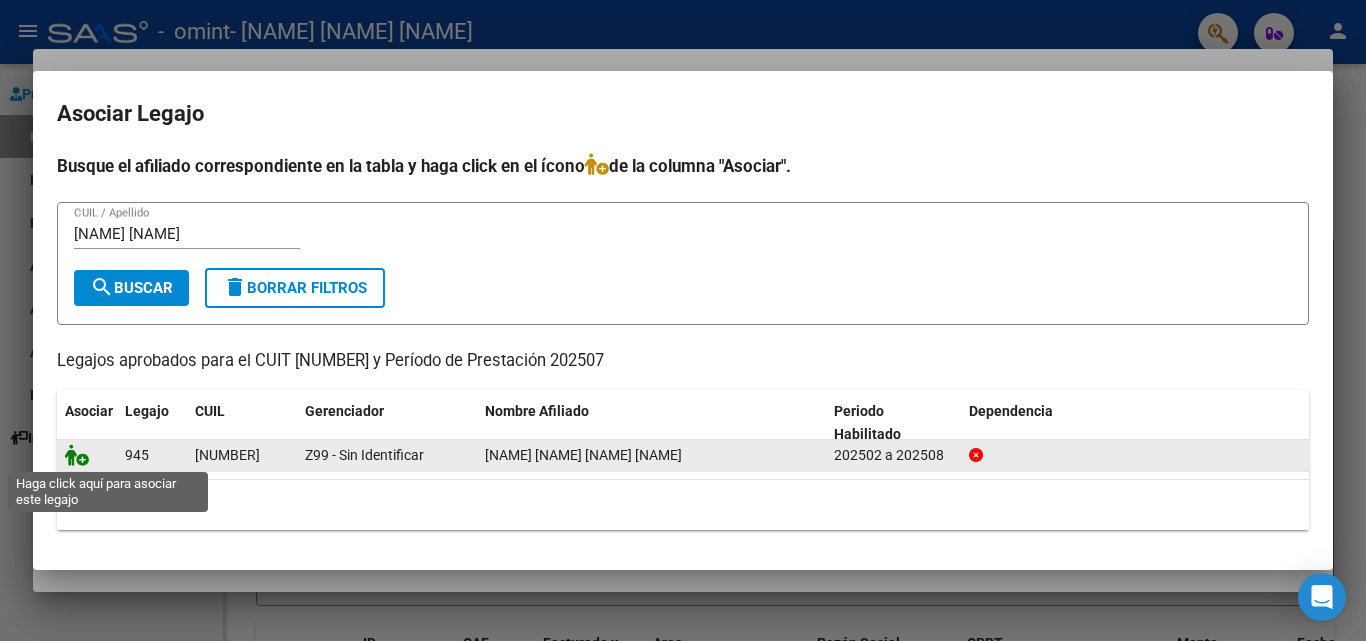 click 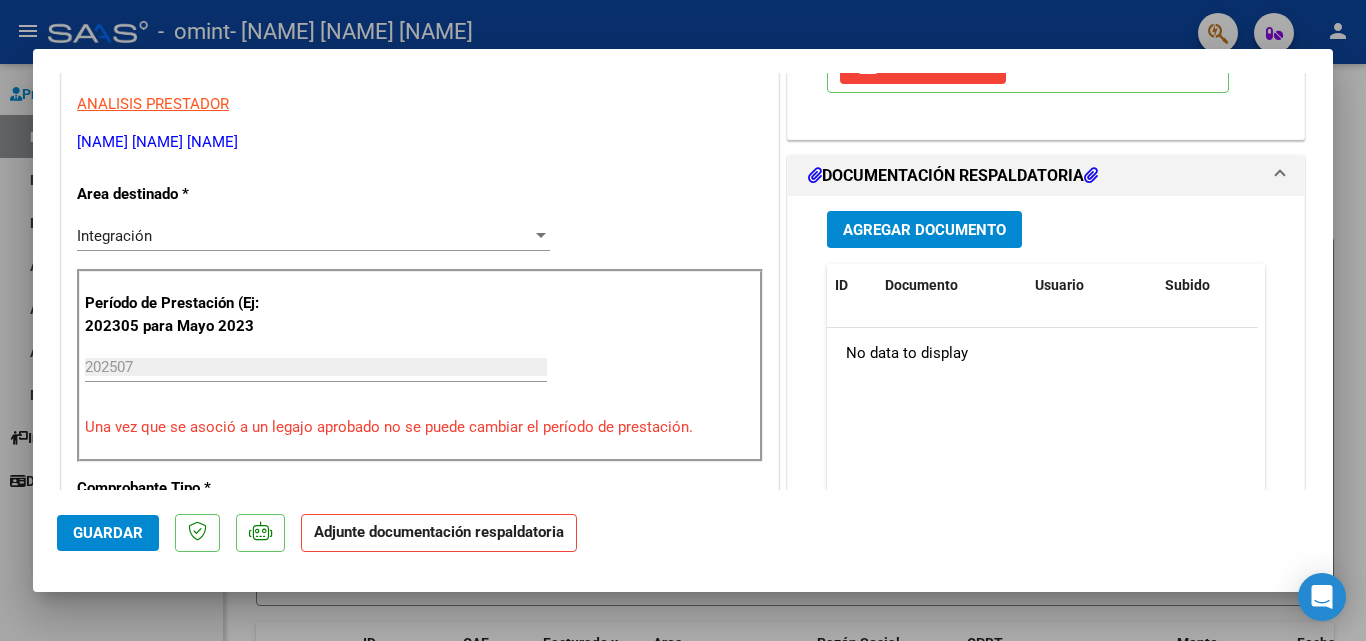 scroll, scrollTop: 300, scrollLeft: 0, axis: vertical 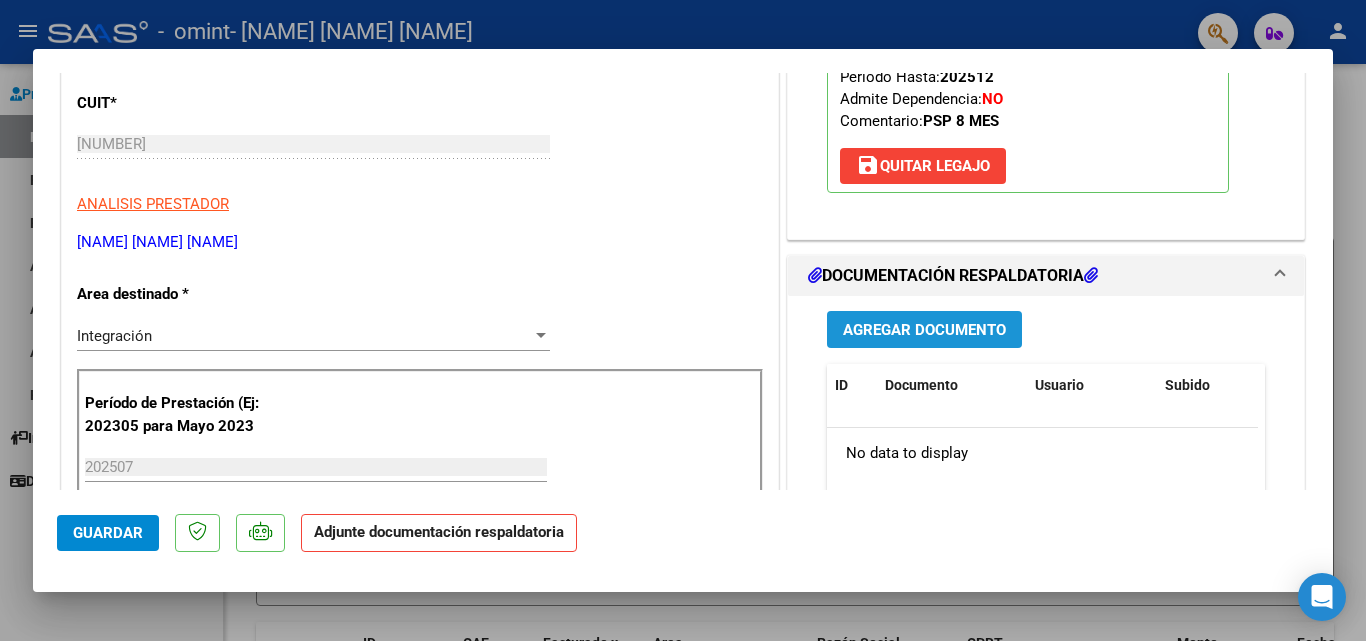 click on "Agregar Documento" at bounding box center (924, 330) 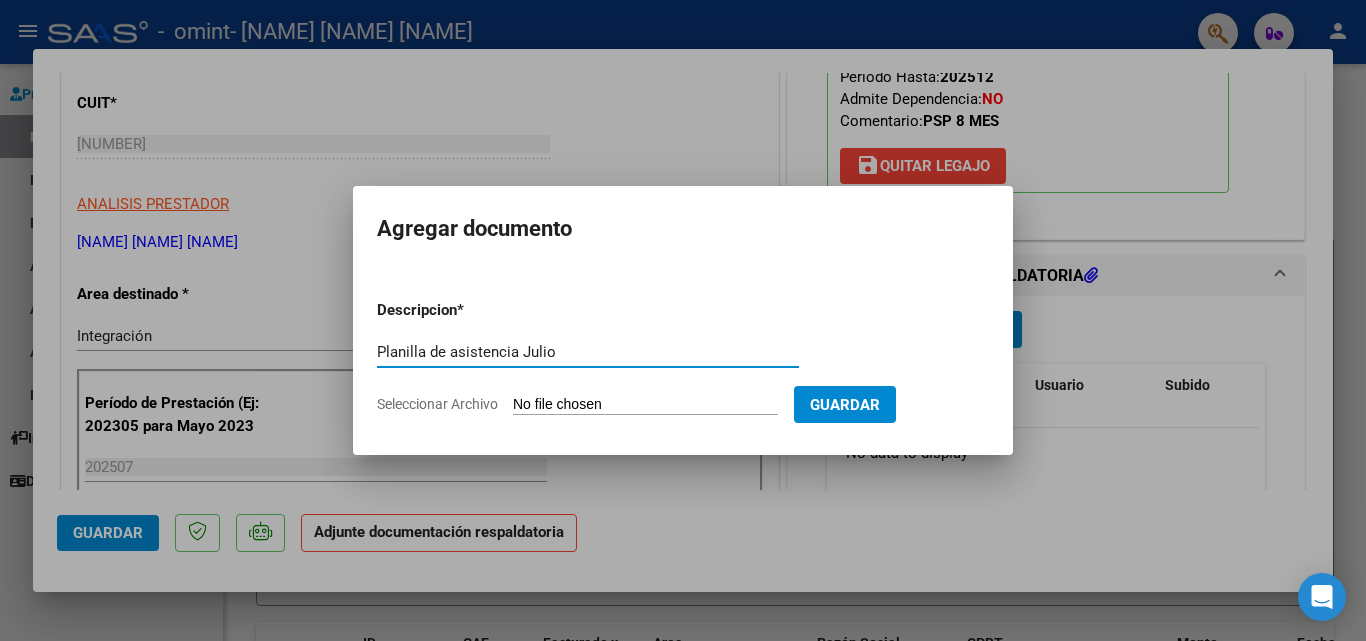 type on "Planilla de asistencia Julio" 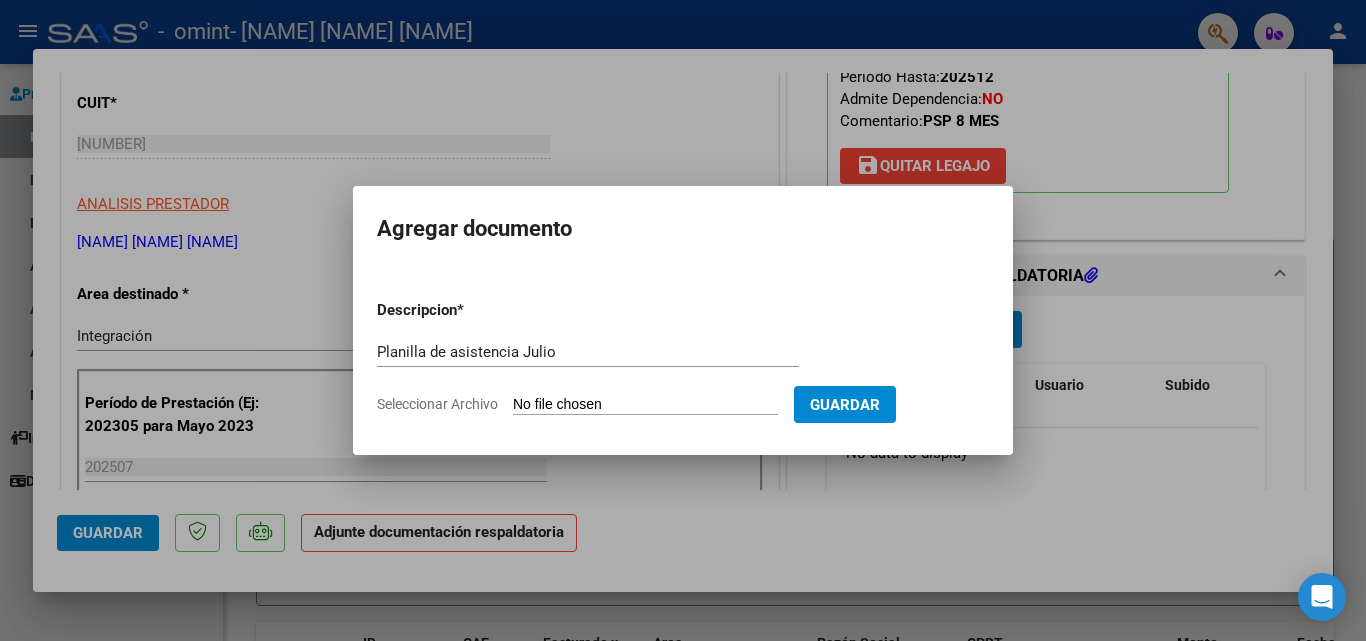 type on "C:\fakepath\[NAME] [NAME] ([MONTH]).pdf" 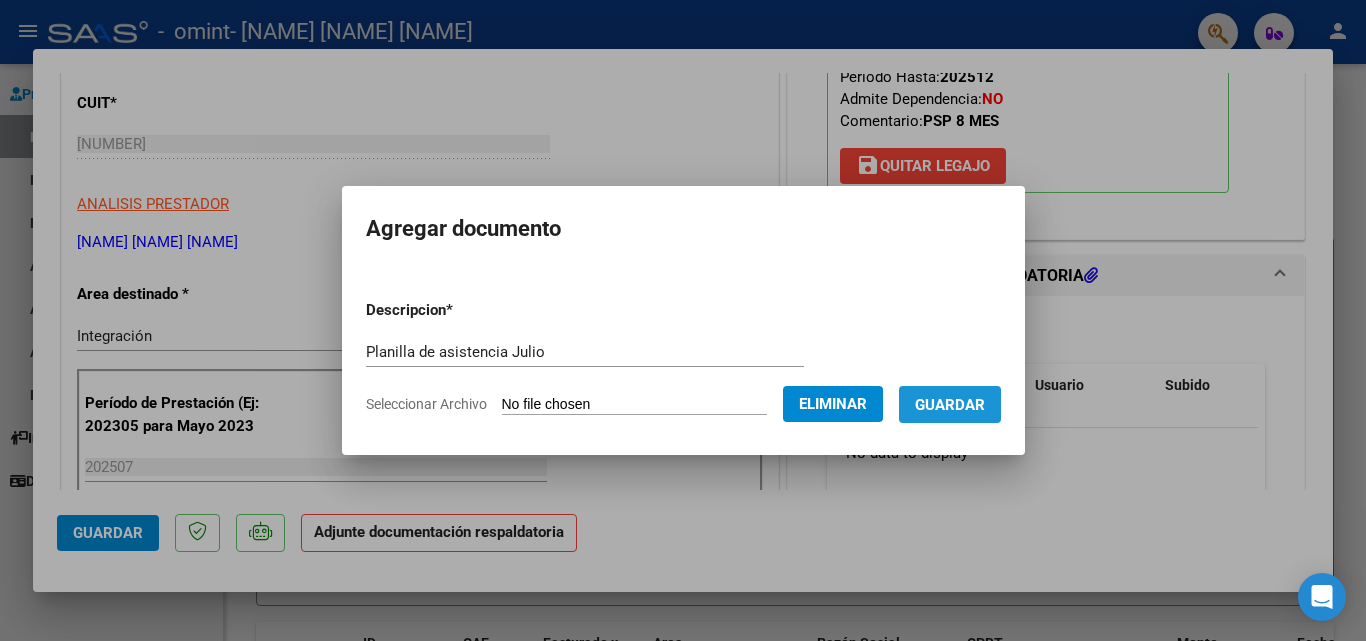 click on "Guardar" at bounding box center (950, 404) 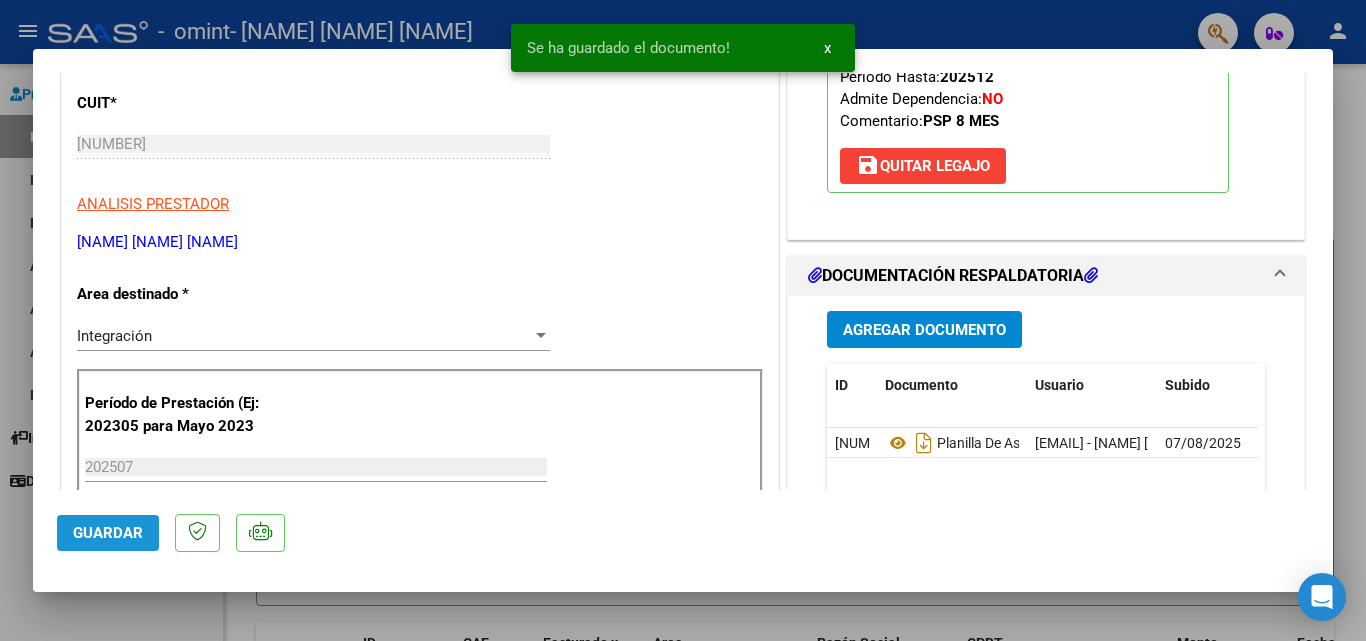 click on "Guardar" 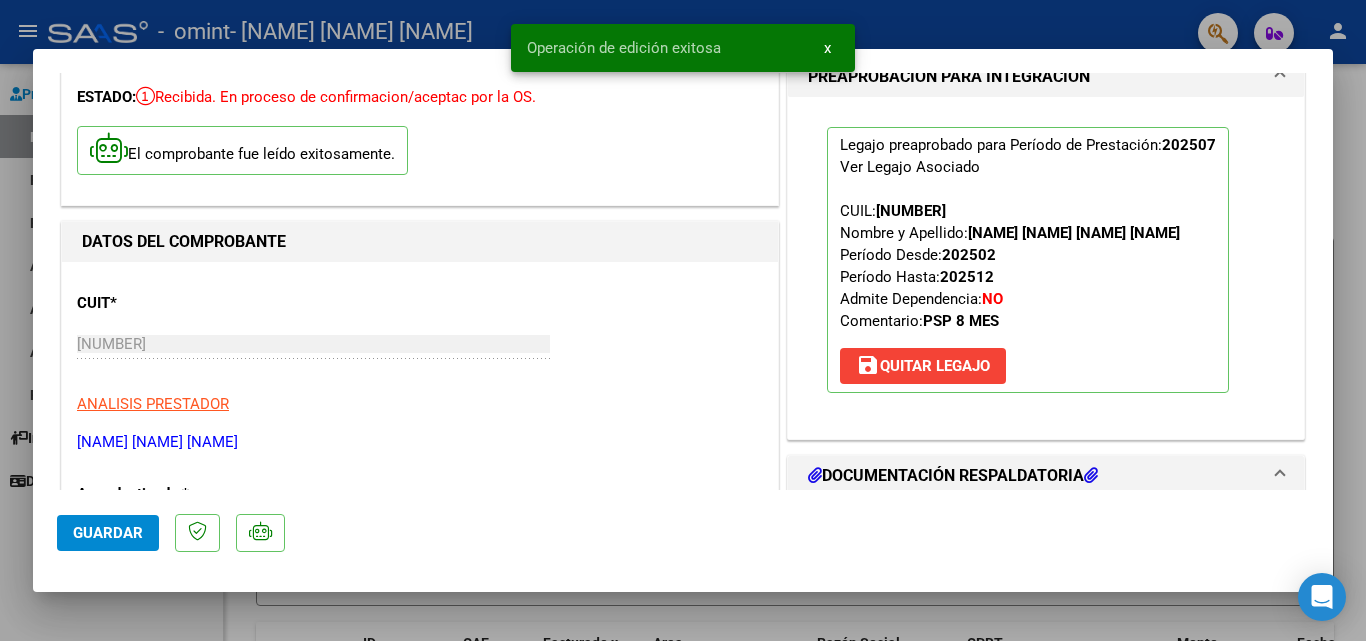 scroll, scrollTop: 0, scrollLeft: 0, axis: both 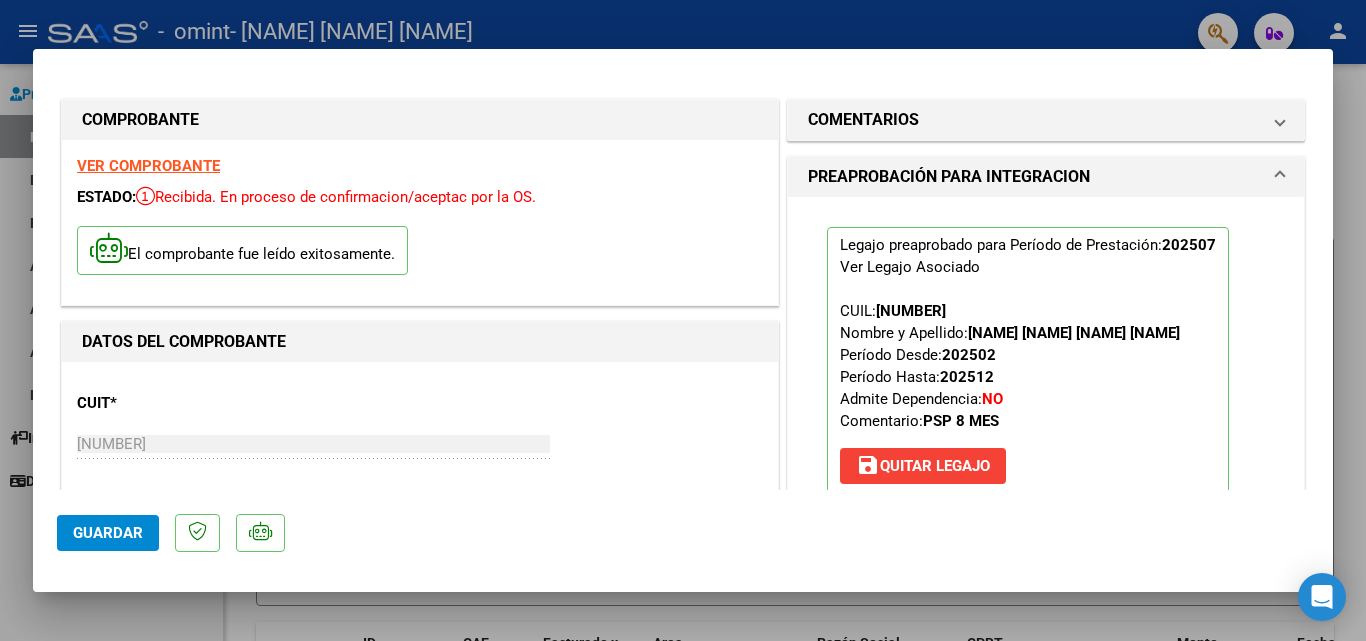 click on "PREAPROBACIÓN PARA INTEGRACION" at bounding box center [1046, 177] 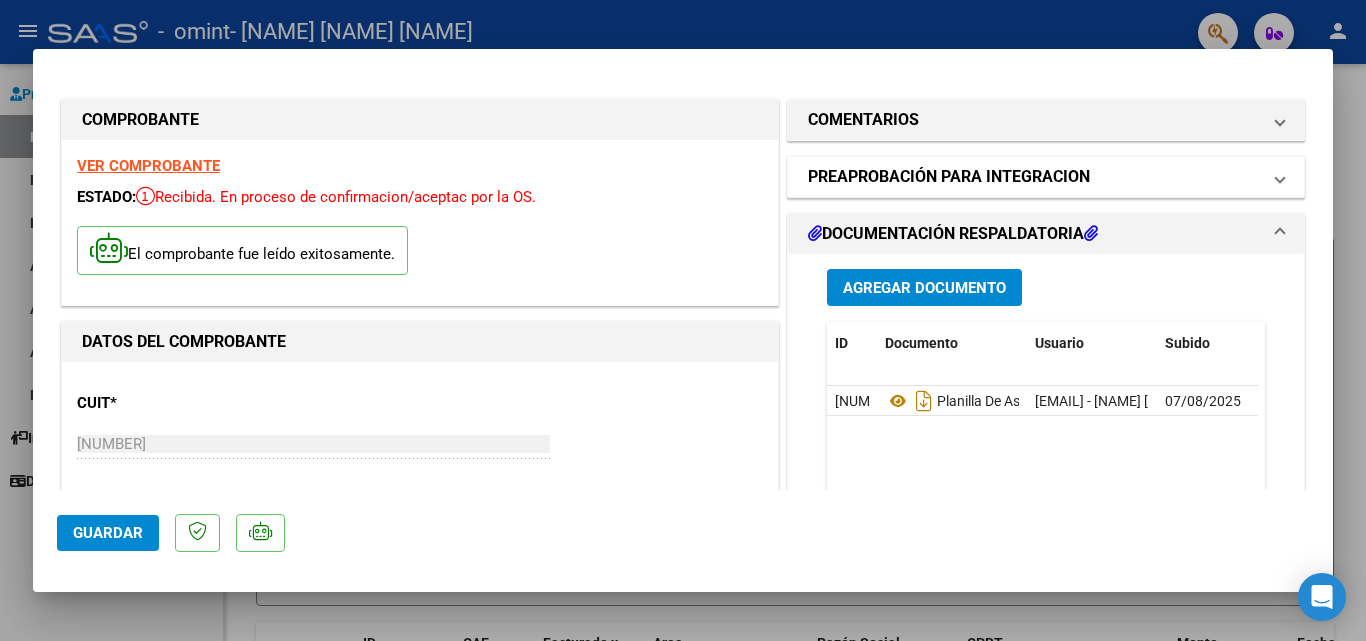 click on "PREAPROBACIÓN PARA INTEGRACION" at bounding box center [1046, 177] 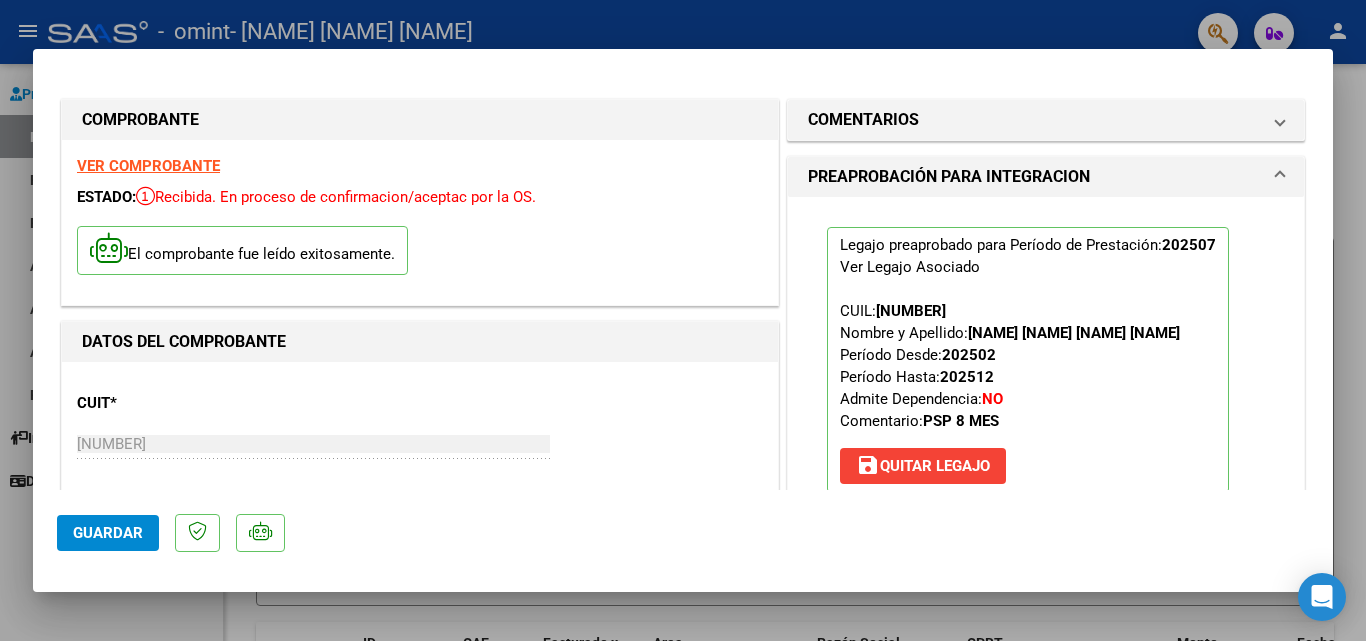 click on "PREAPROBACIÓN PARA INTEGRACION" at bounding box center [1046, 177] 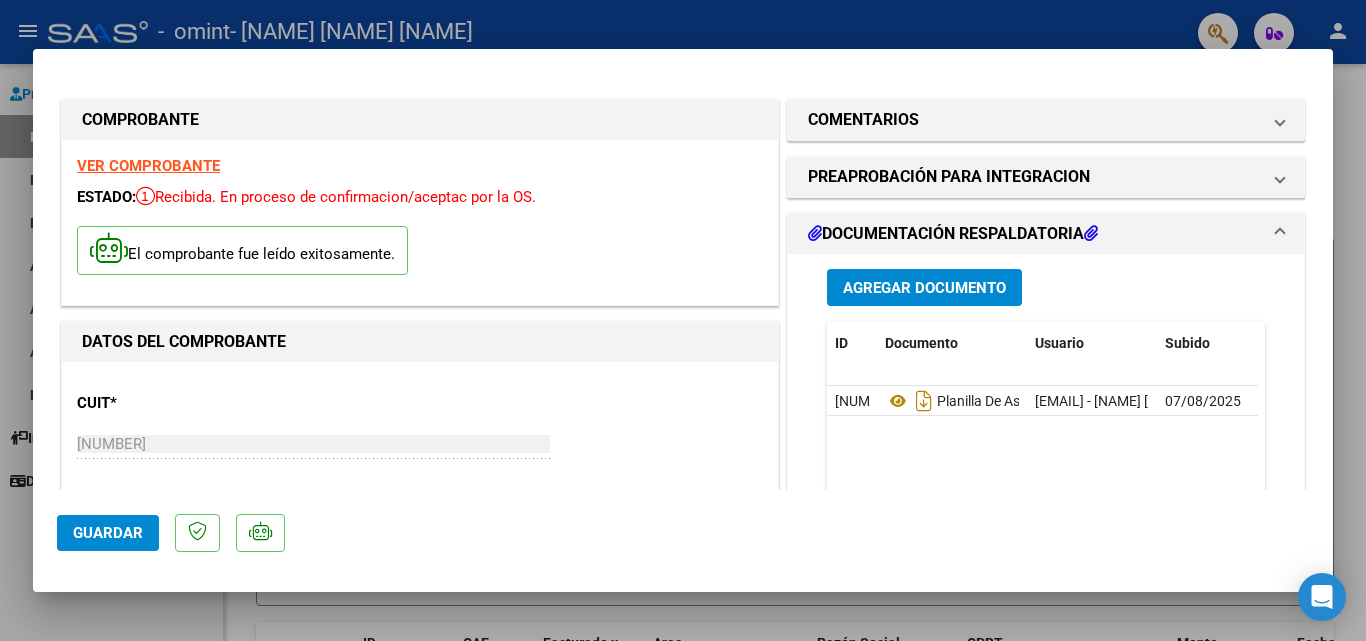 click on "Guardar" 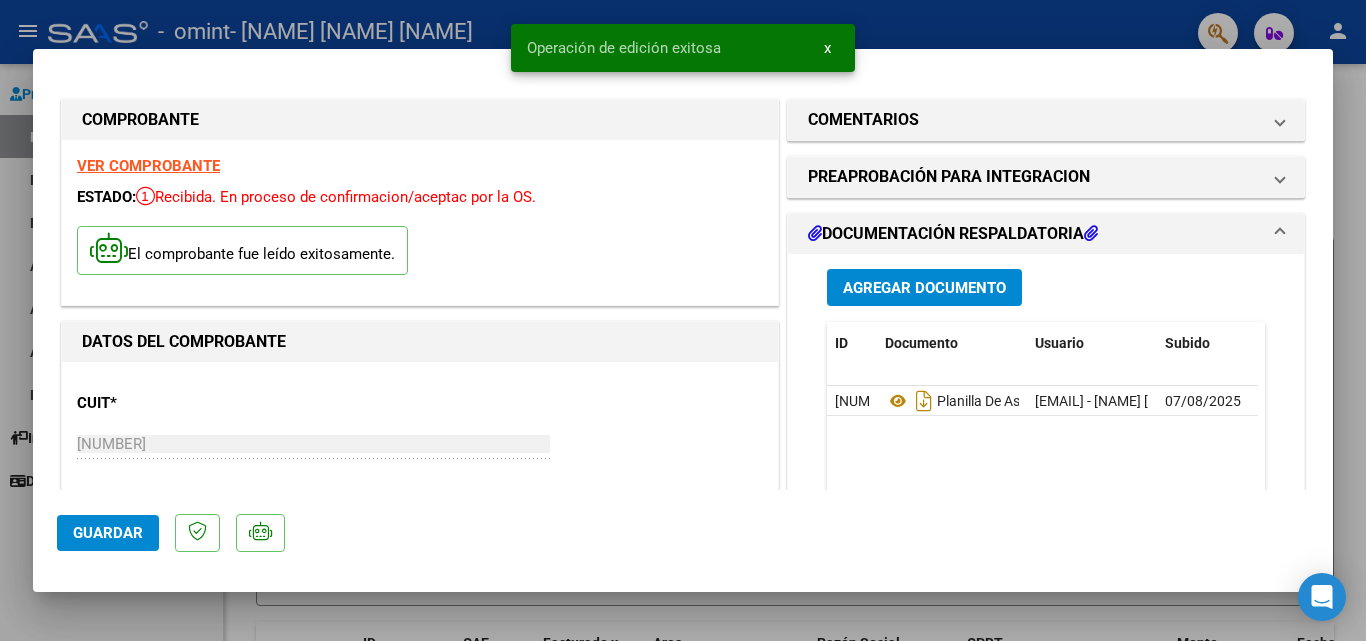 click at bounding box center [683, 320] 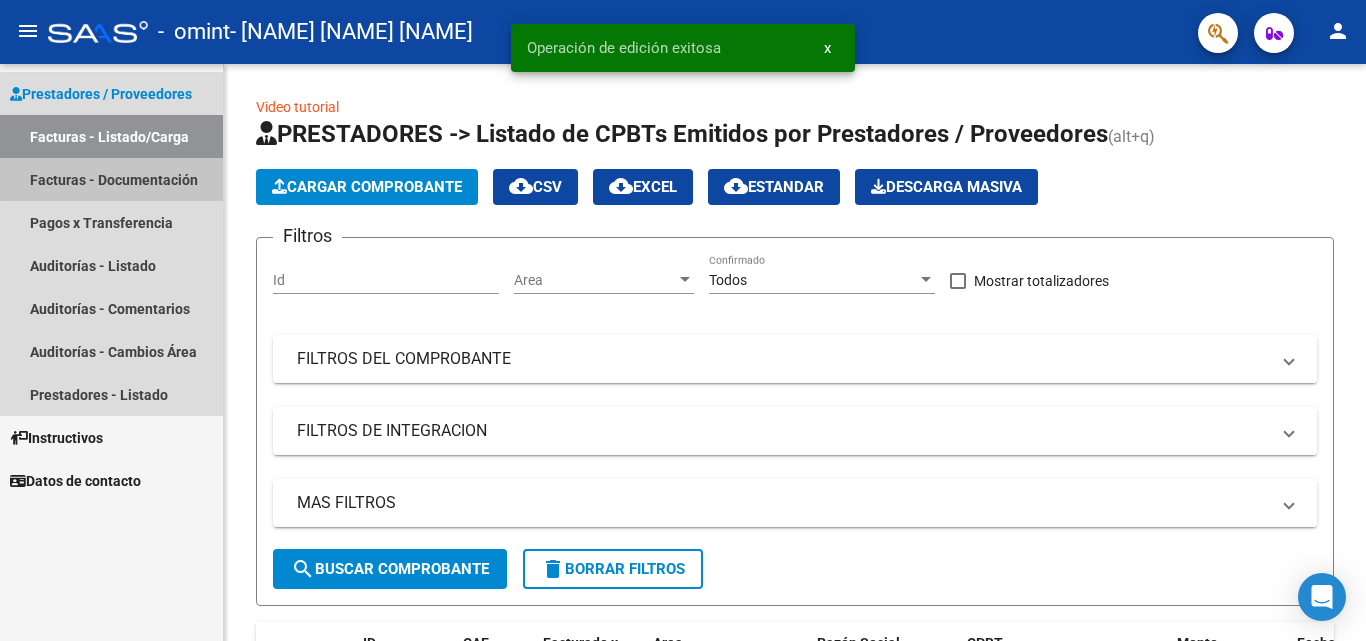 click on "Facturas - Documentación" at bounding box center [111, 179] 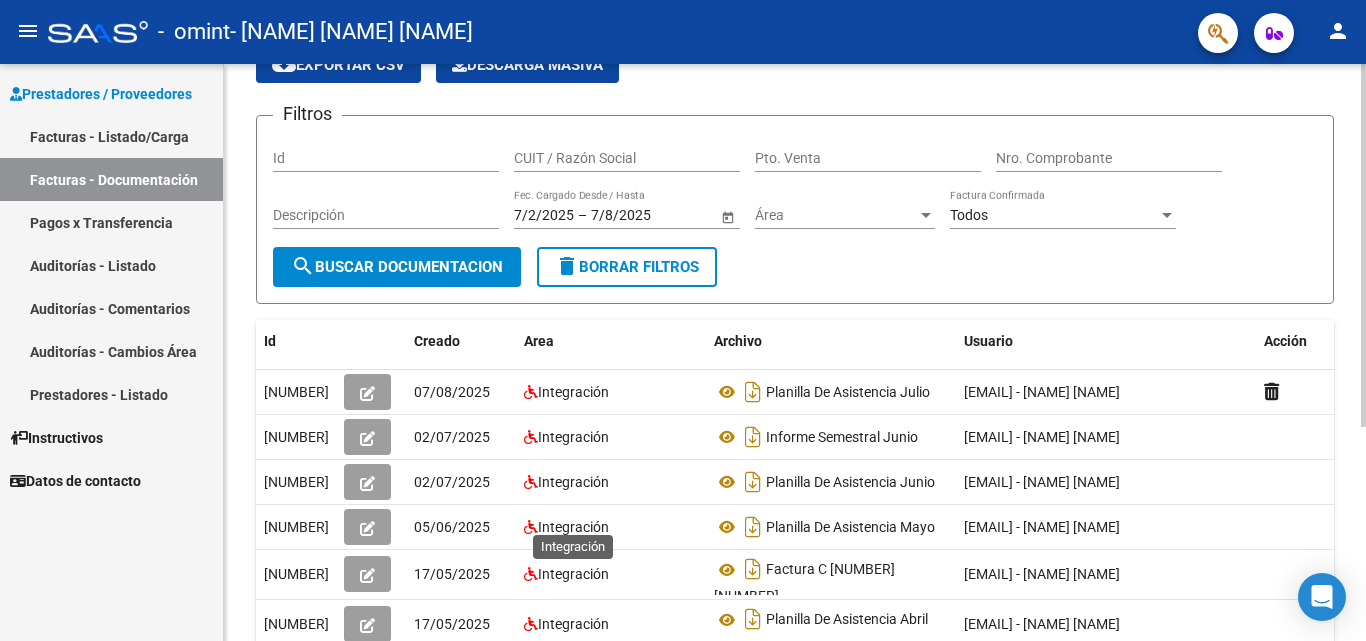 scroll, scrollTop: 300, scrollLeft: 0, axis: vertical 